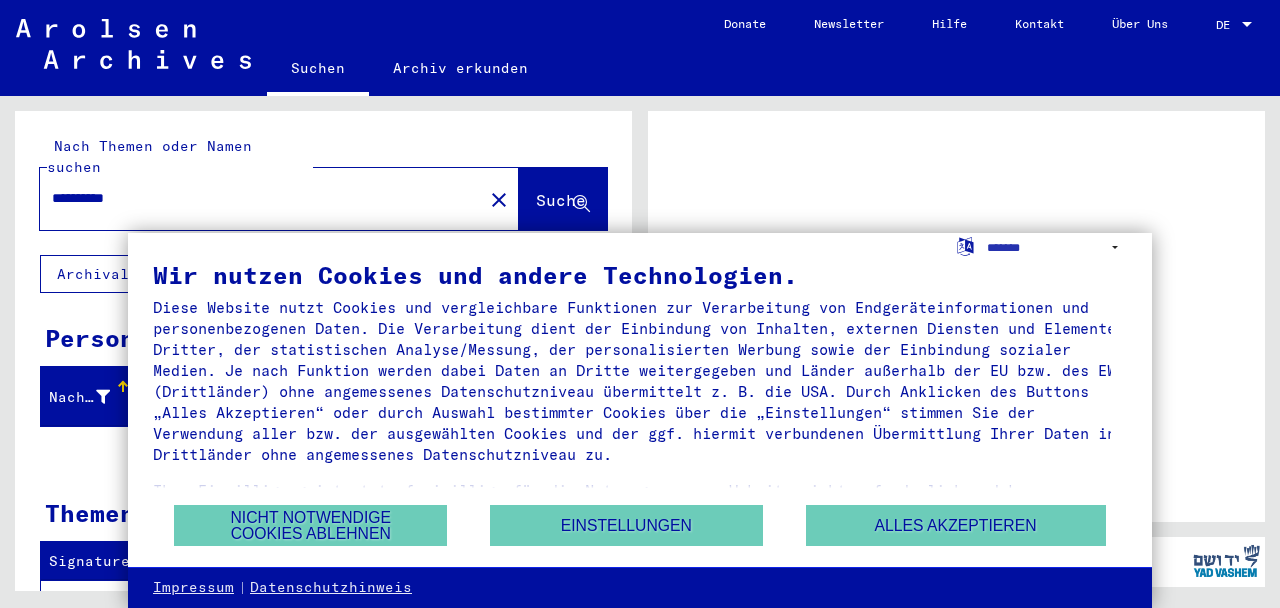 scroll, scrollTop: 0, scrollLeft: 0, axis: both 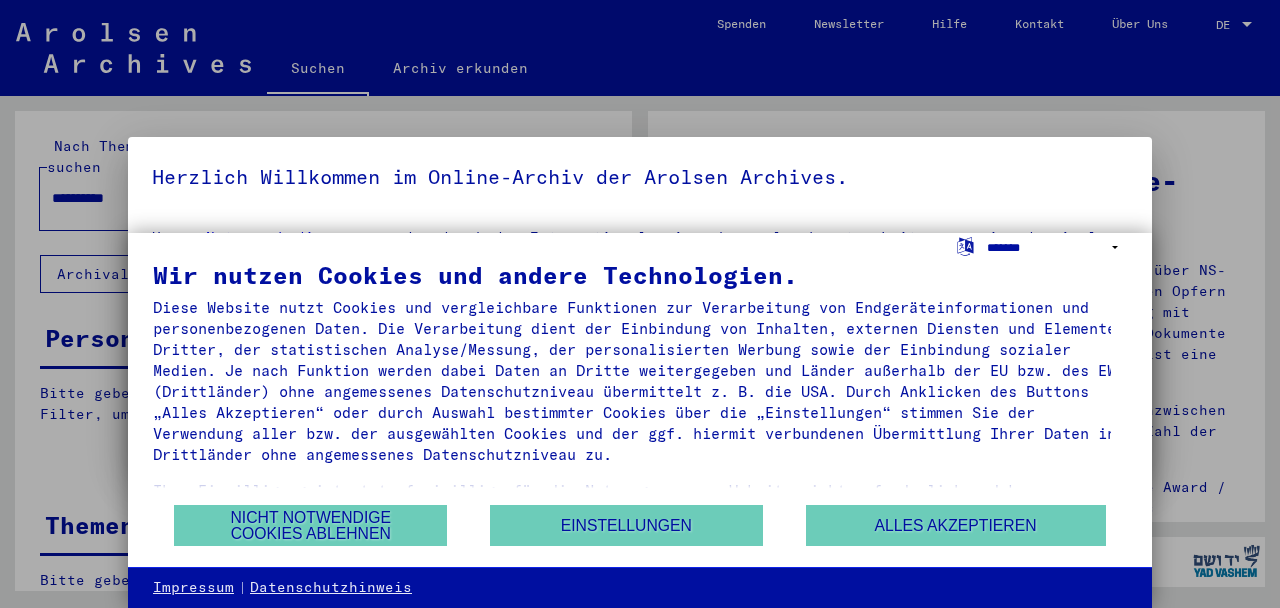 click on "**********" at bounding box center (1057, 247) 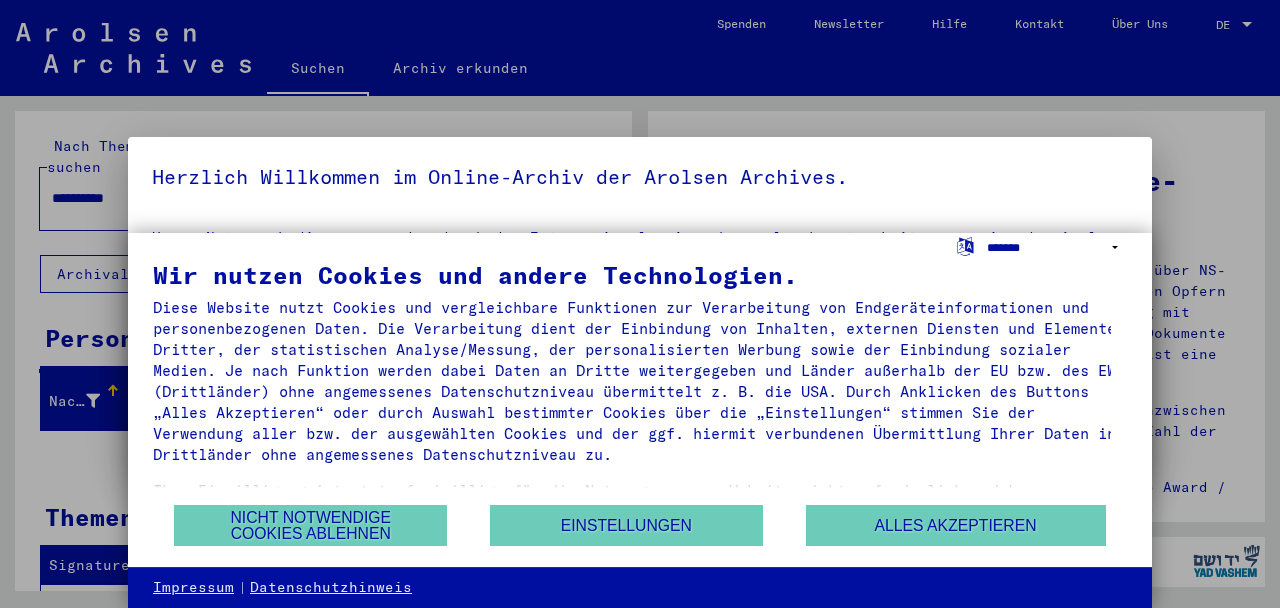 click on "**********" at bounding box center [1057, 247] 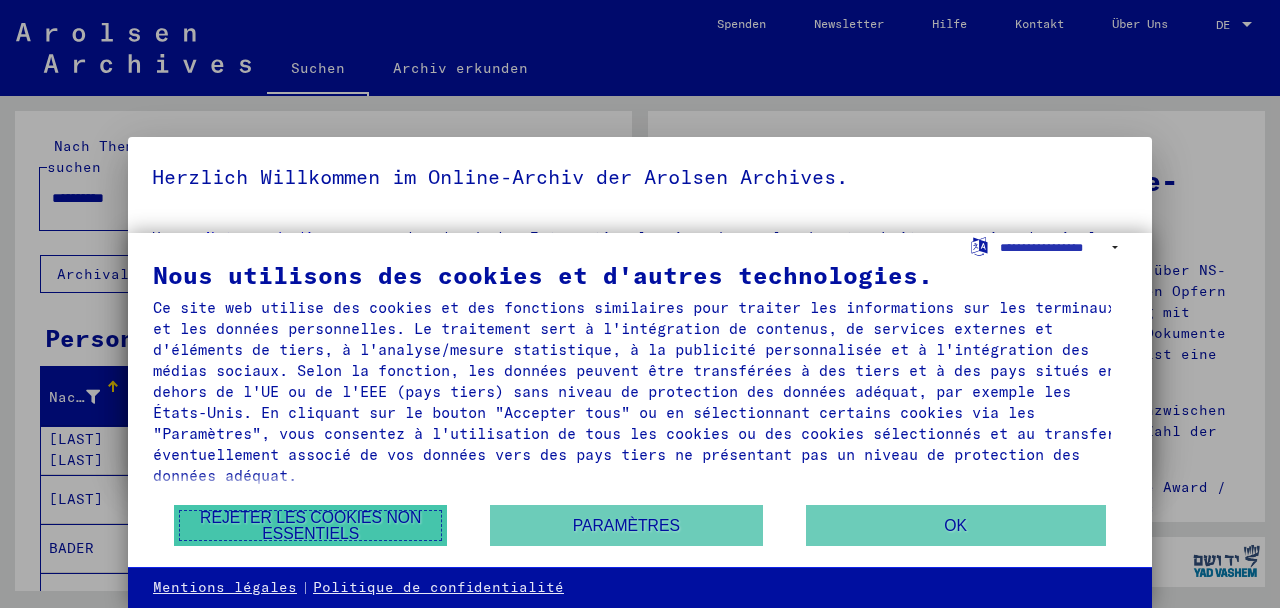 click on "Rejeter les cookies non essentiels" at bounding box center [310, 525] 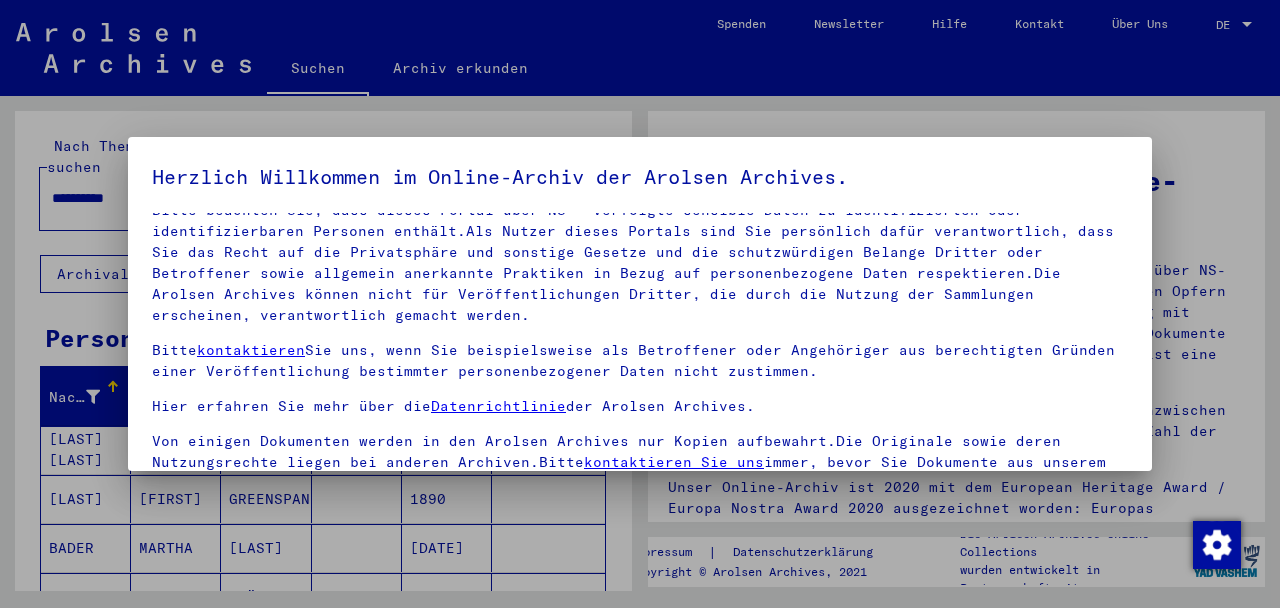 scroll, scrollTop: 150, scrollLeft: 0, axis: vertical 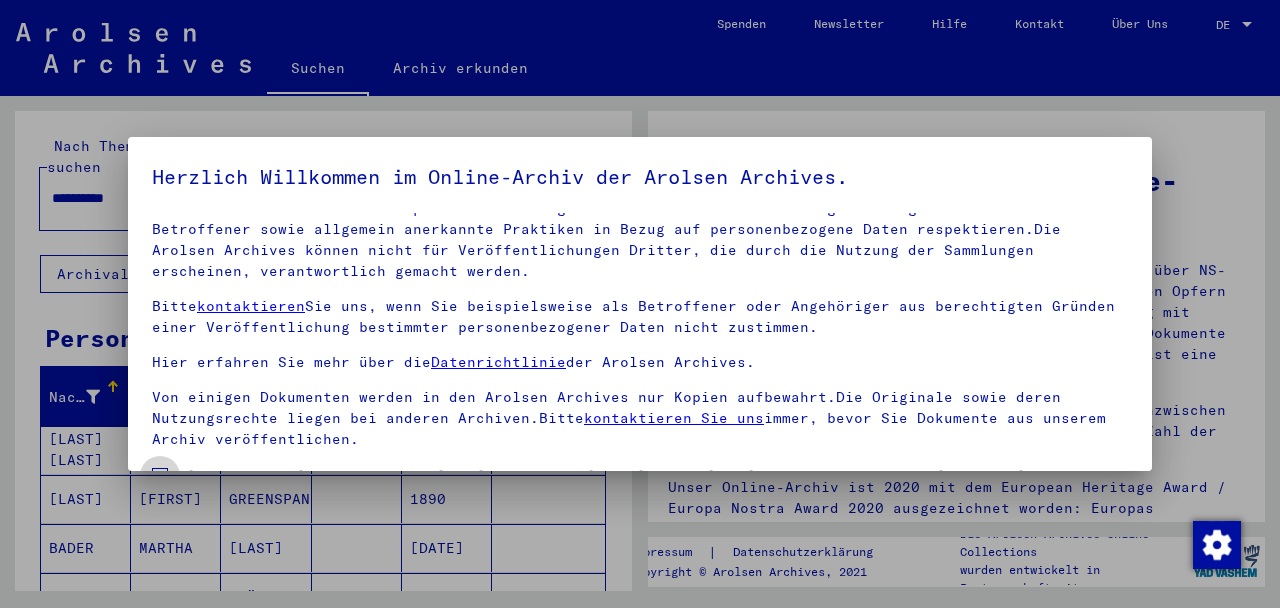 click at bounding box center (160, 476) 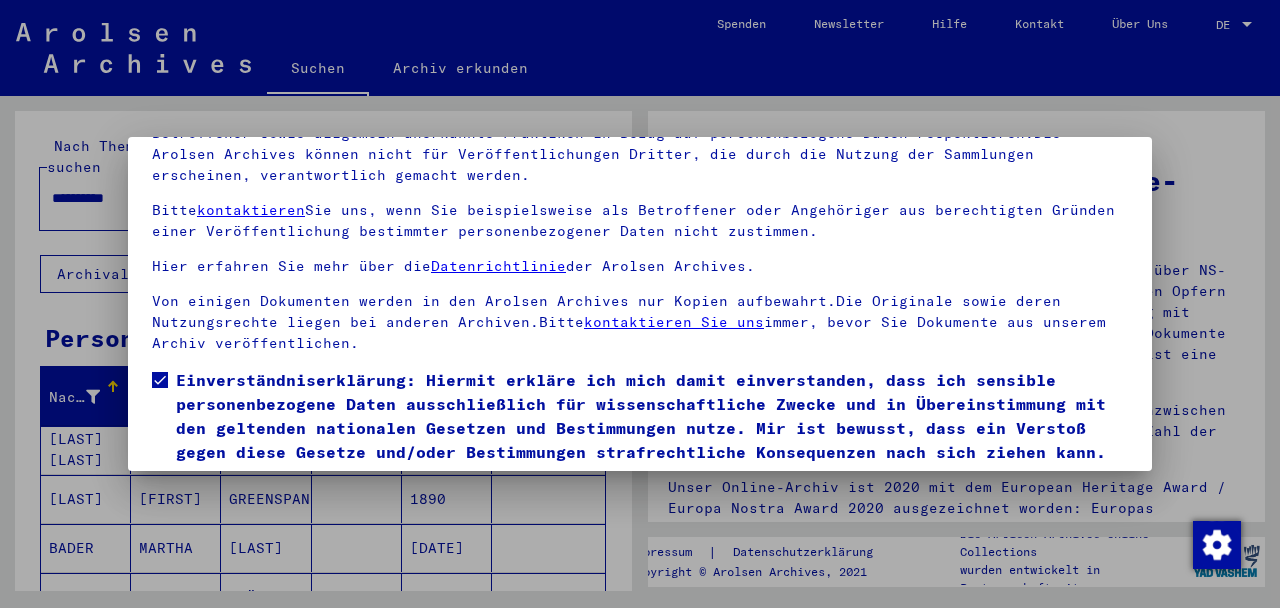 scroll, scrollTop: 160, scrollLeft: 0, axis: vertical 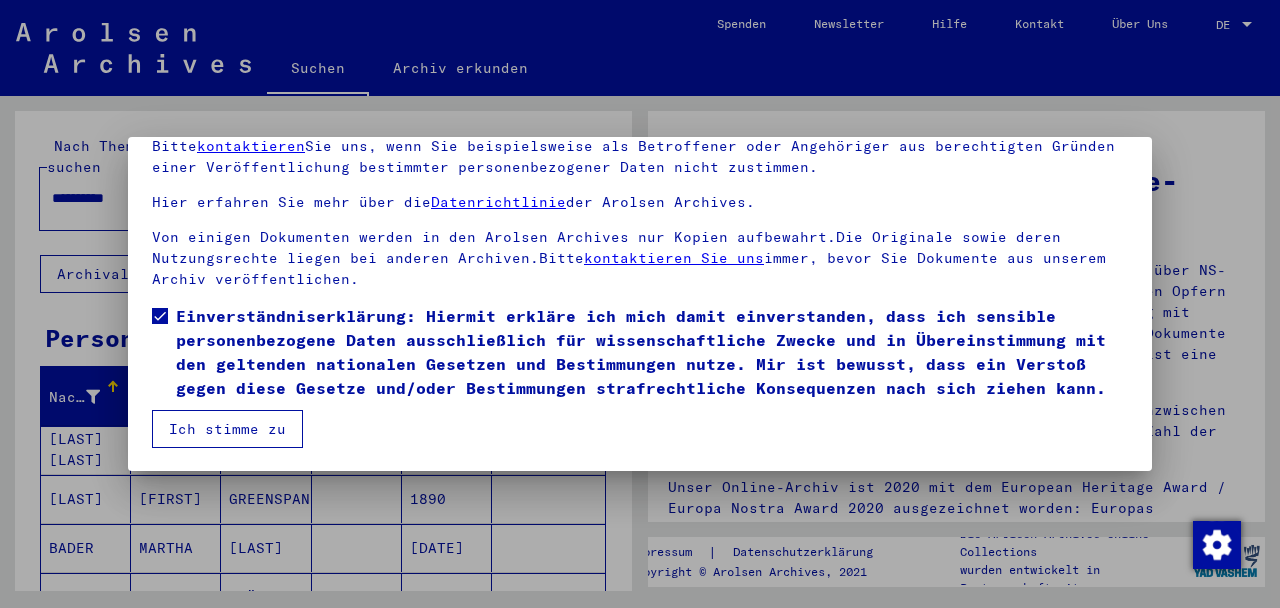 click on "Ich stimme zu" at bounding box center (227, 429) 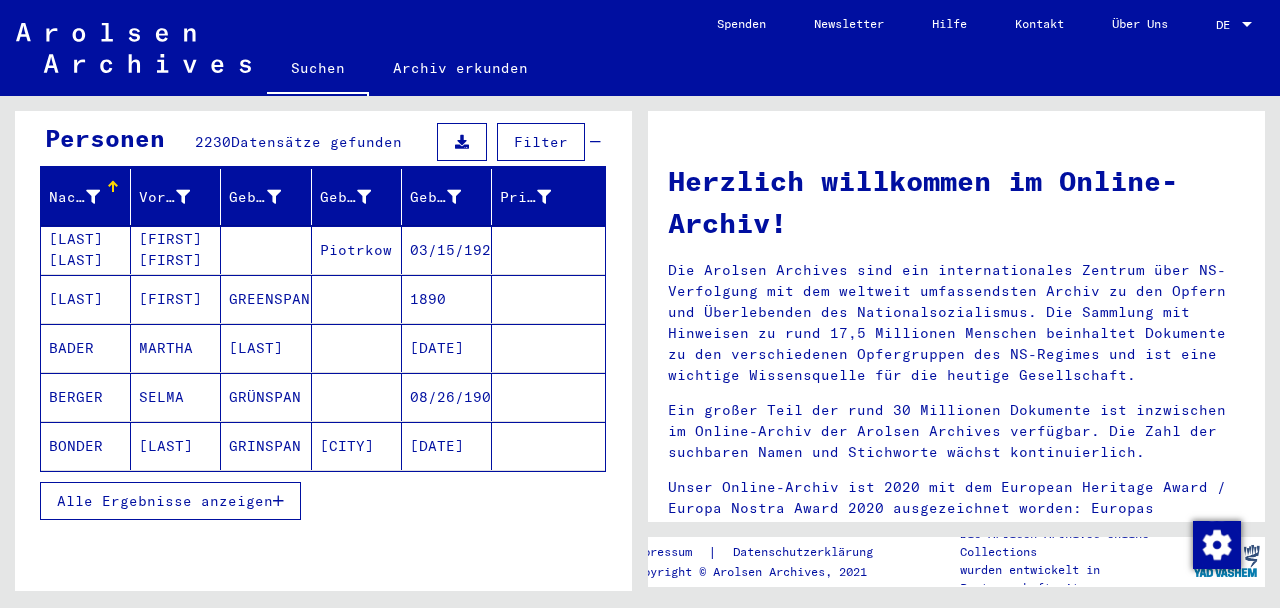 scroll, scrollTop: 0, scrollLeft: 0, axis: both 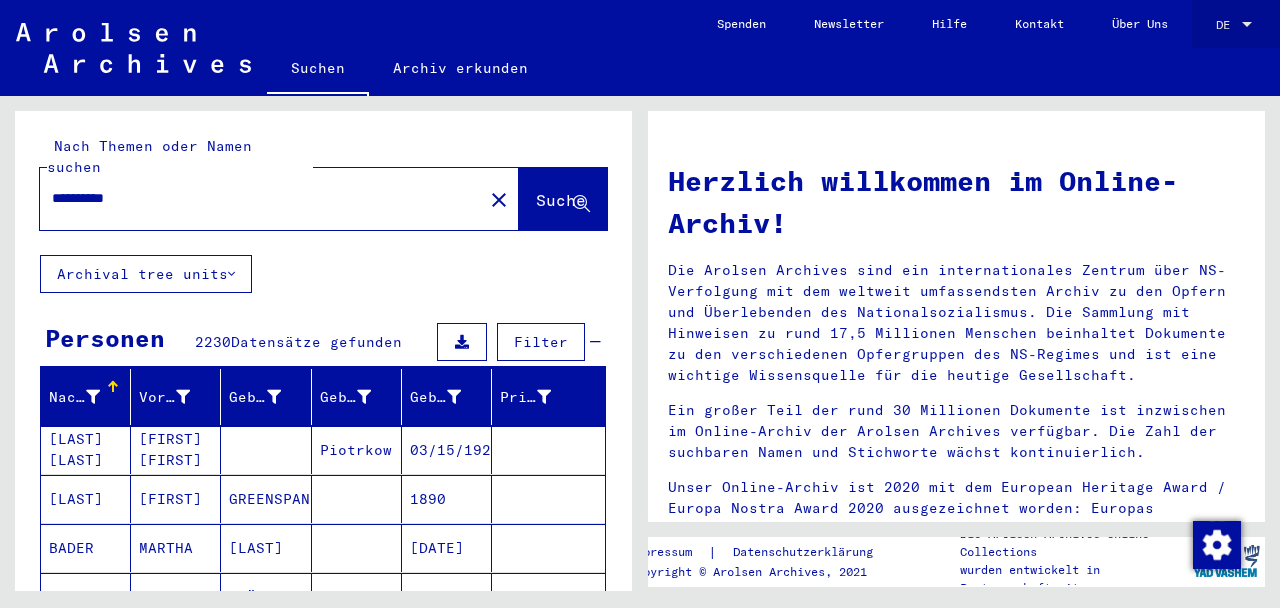 click at bounding box center [1247, 24] 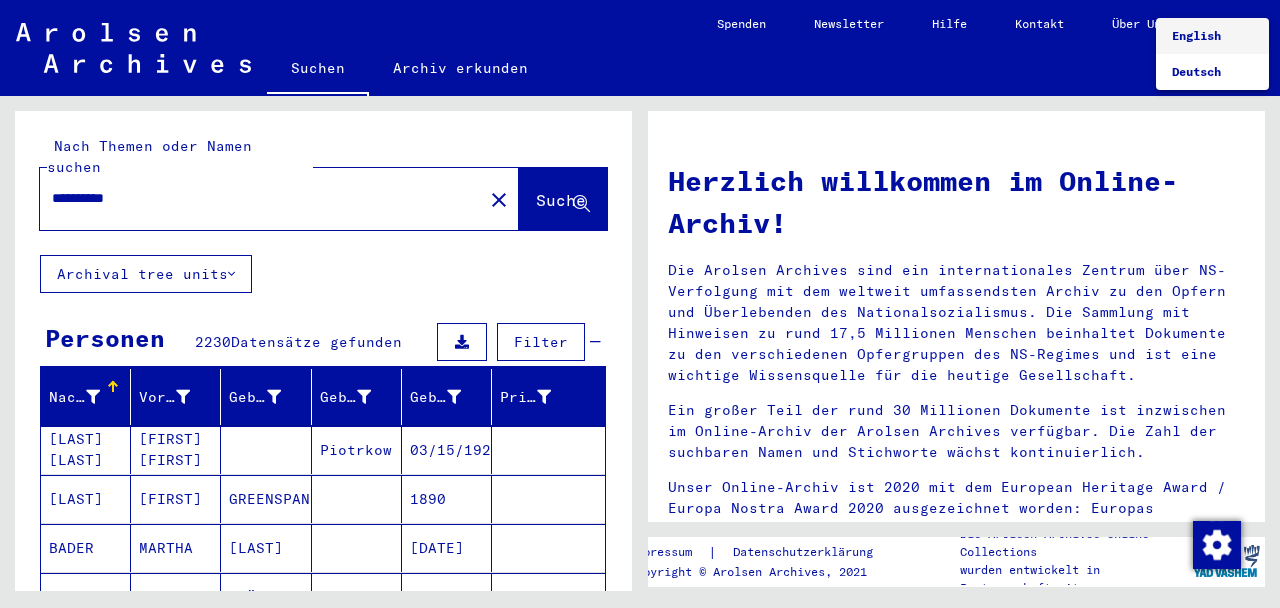 click on "English" at bounding box center (1196, 35) 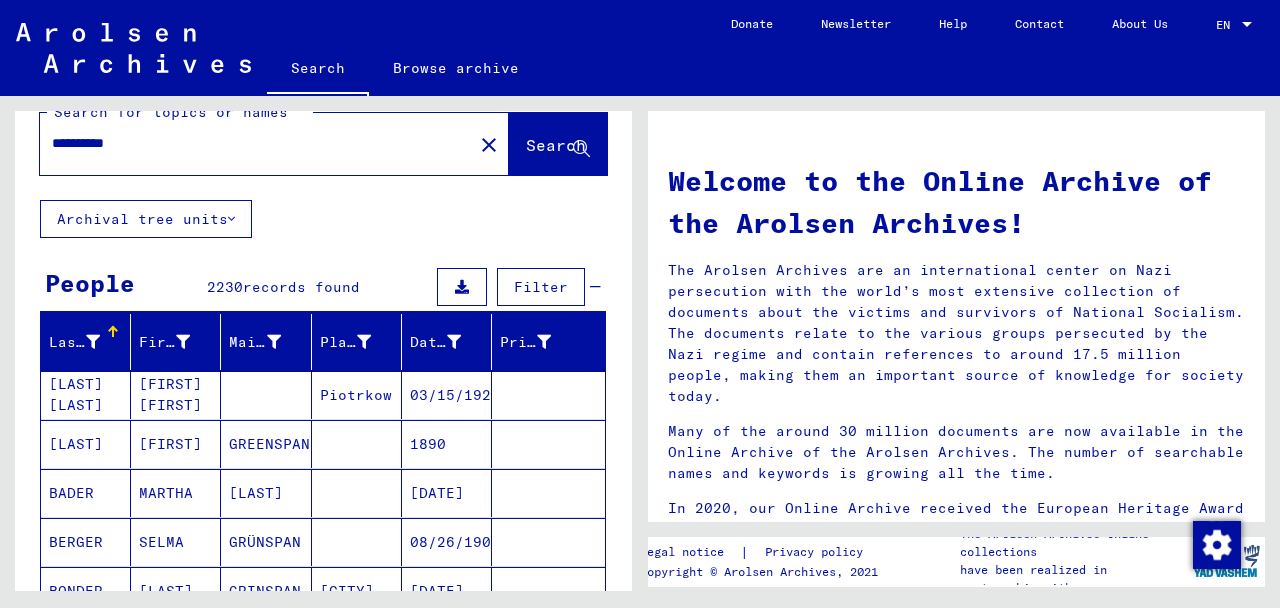 scroll, scrollTop: 0, scrollLeft: 0, axis: both 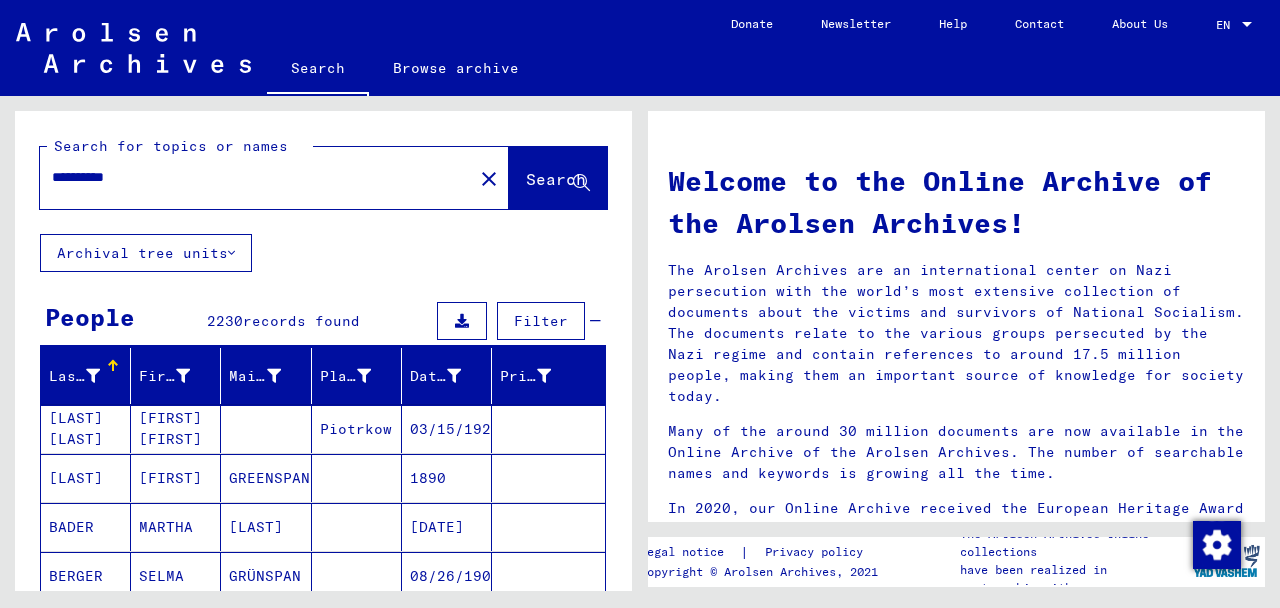 click on "*********" at bounding box center [250, 177] 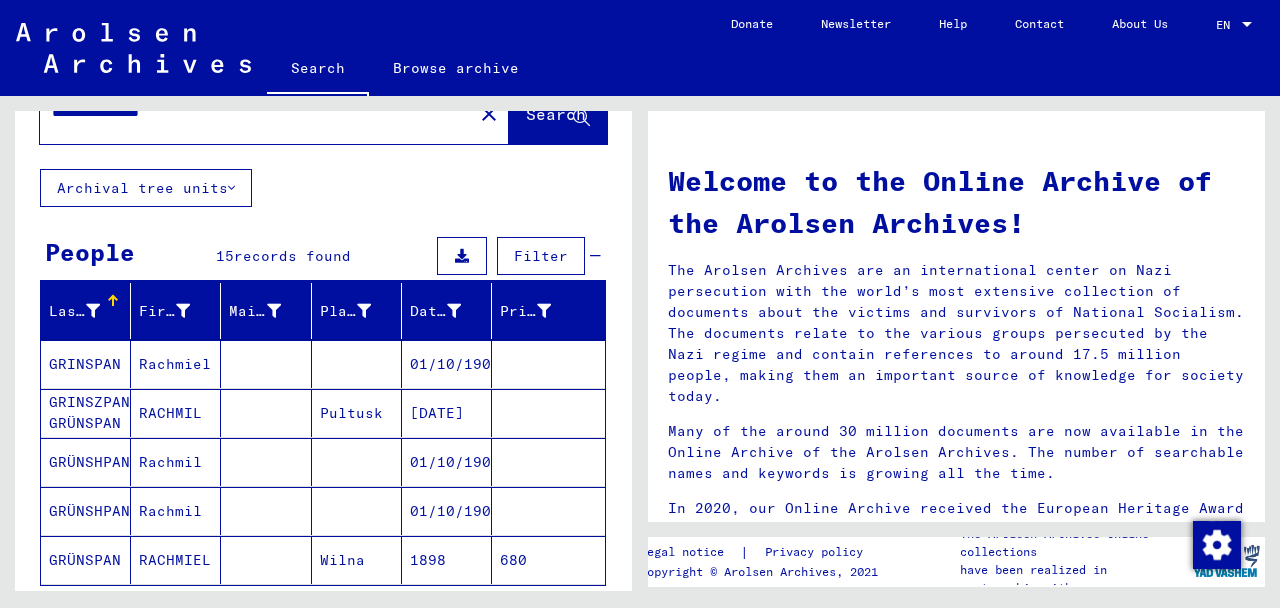 scroll, scrollTop: 100, scrollLeft: 0, axis: vertical 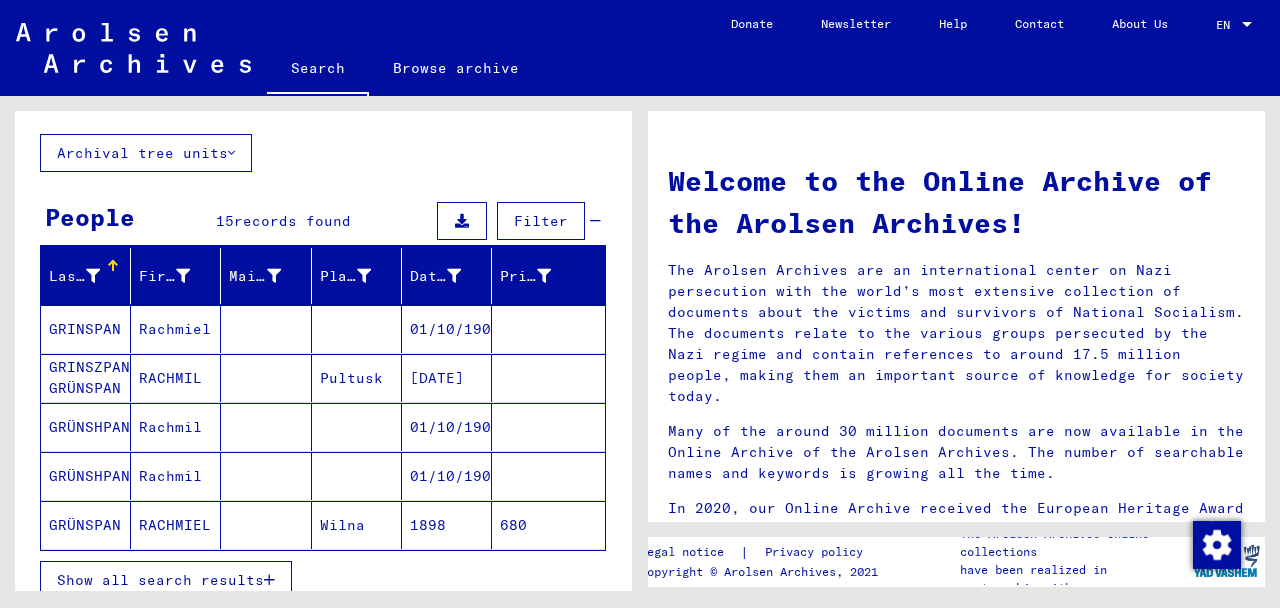 click on "01/10/1904" at bounding box center [447, 378] 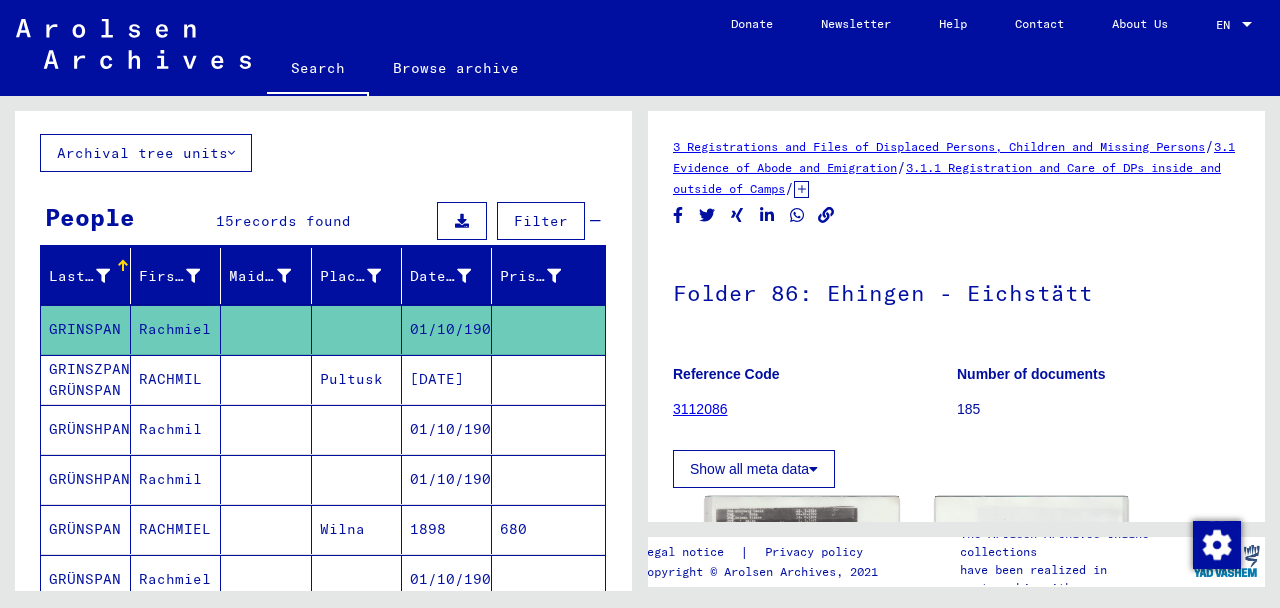 scroll, scrollTop: 0, scrollLeft: 0, axis: both 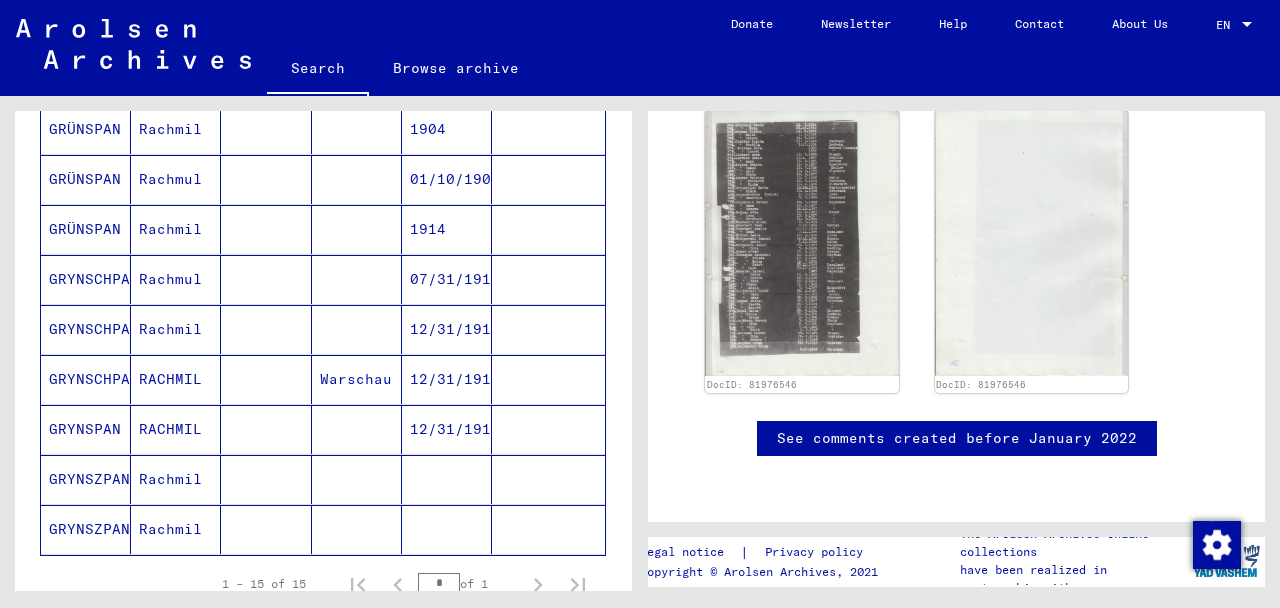 click on "Rachmil" at bounding box center (176, 529) 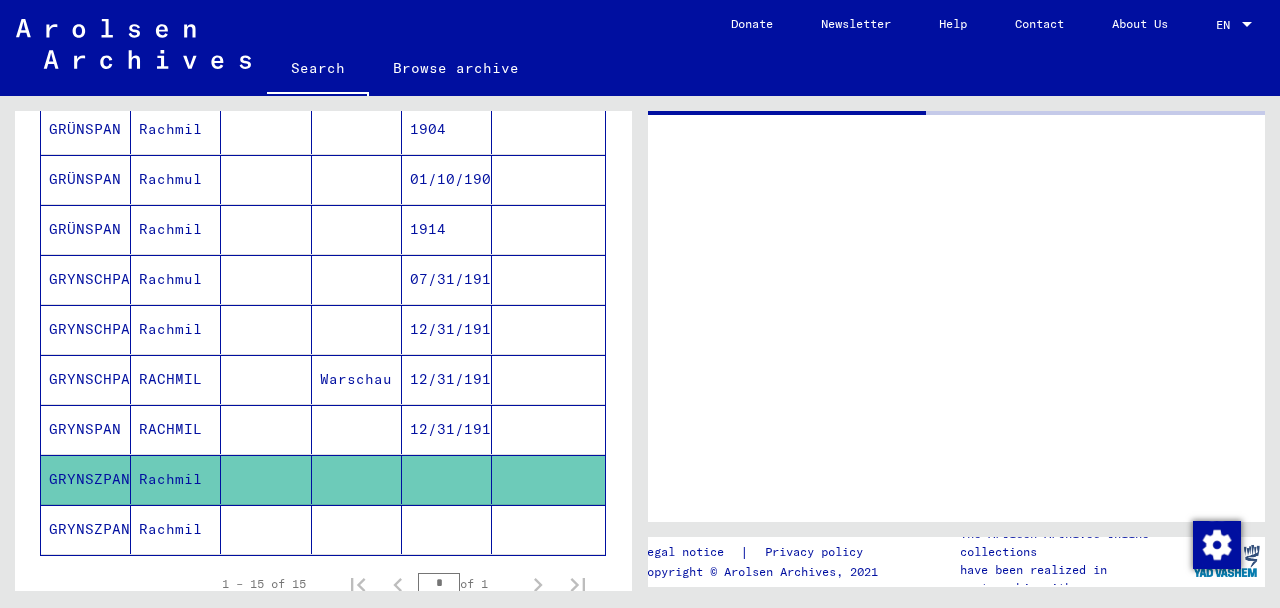 scroll, scrollTop: 0, scrollLeft: 0, axis: both 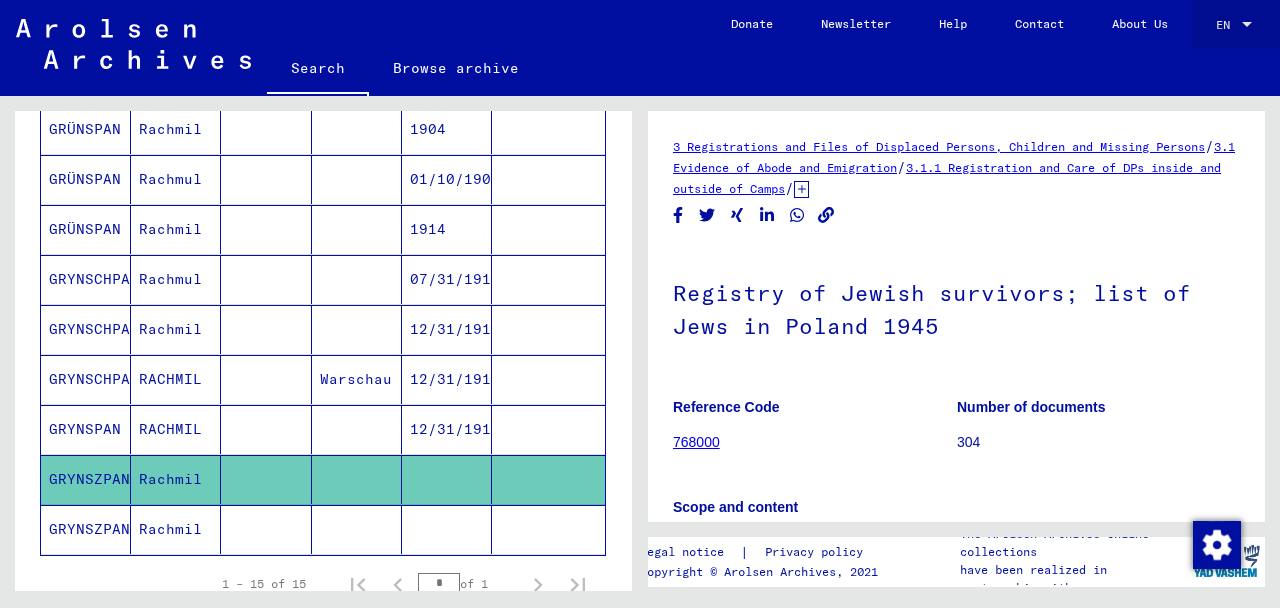 click at bounding box center (1247, 24) 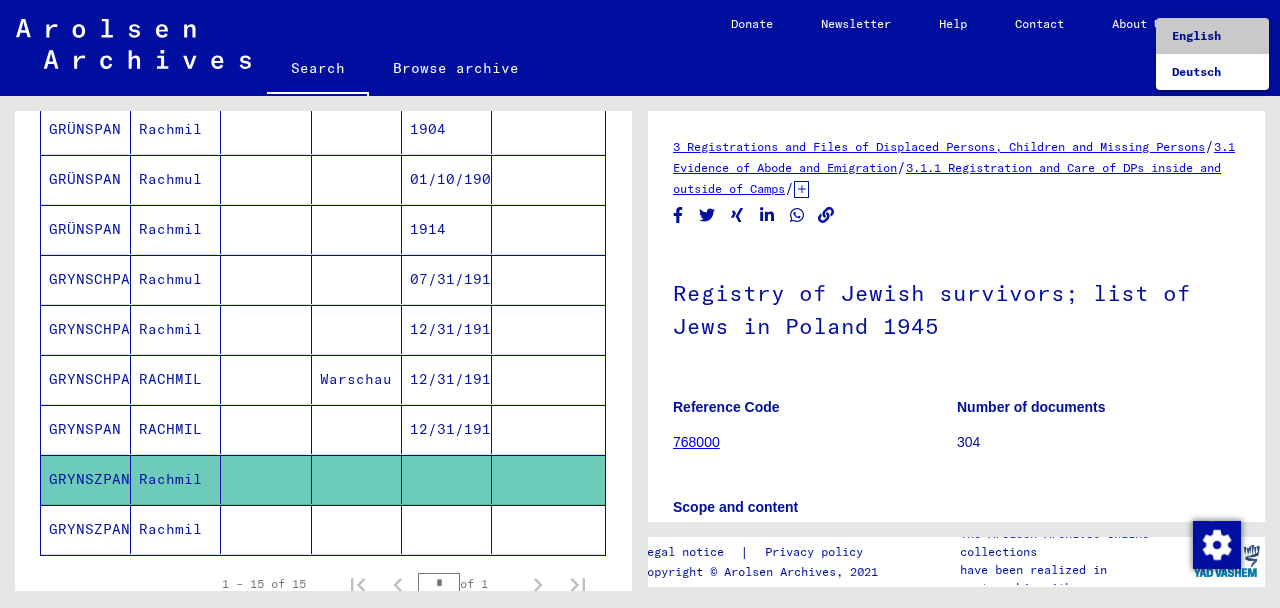 click on "English" at bounding box center (1196, 35) 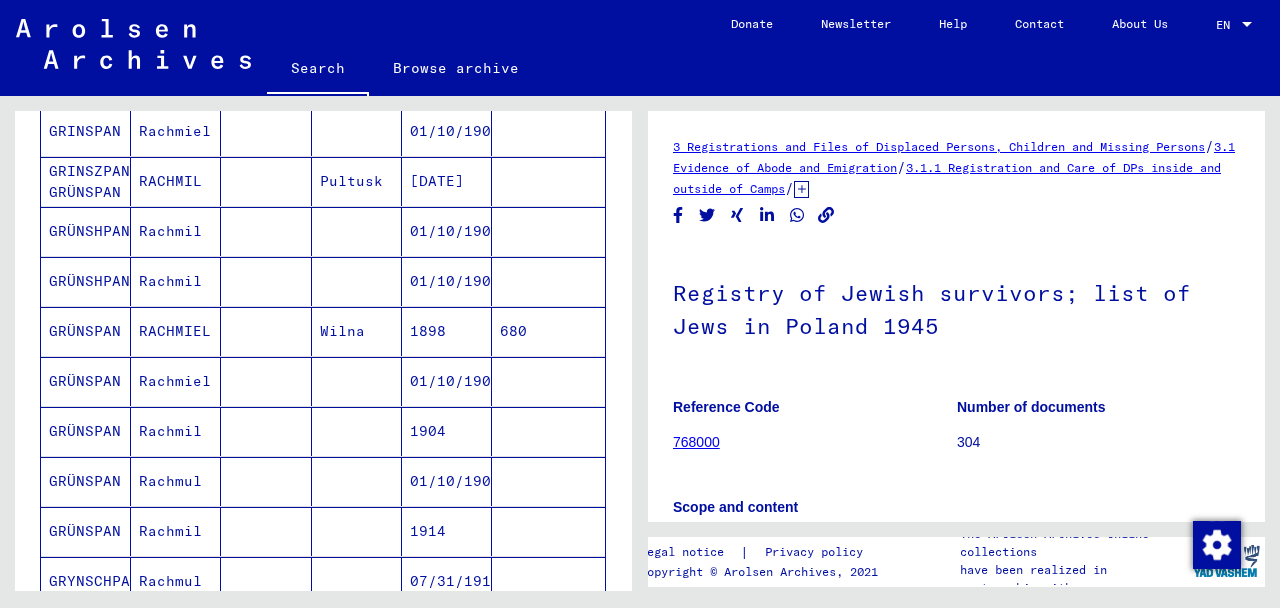 scroll, scrollTop: 0, scrollLeft: 0, axis: both 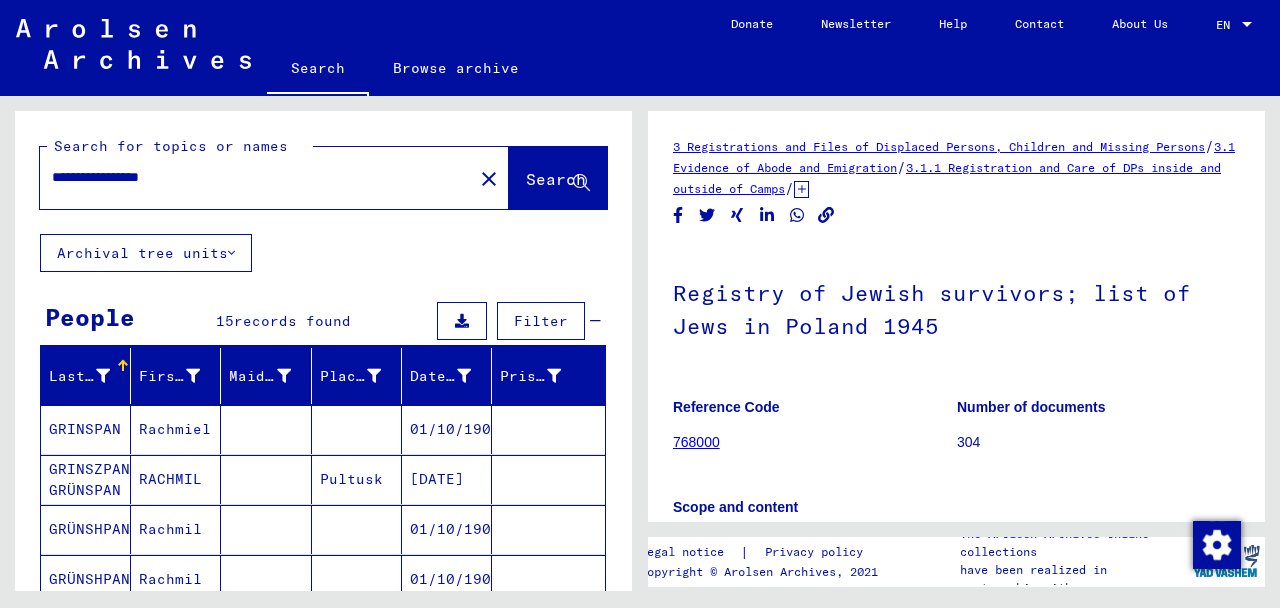 drag, startPoint x: 206, startPoint y: 180, endPoint x: 168, endPoint y: 289, distance: 115.43397 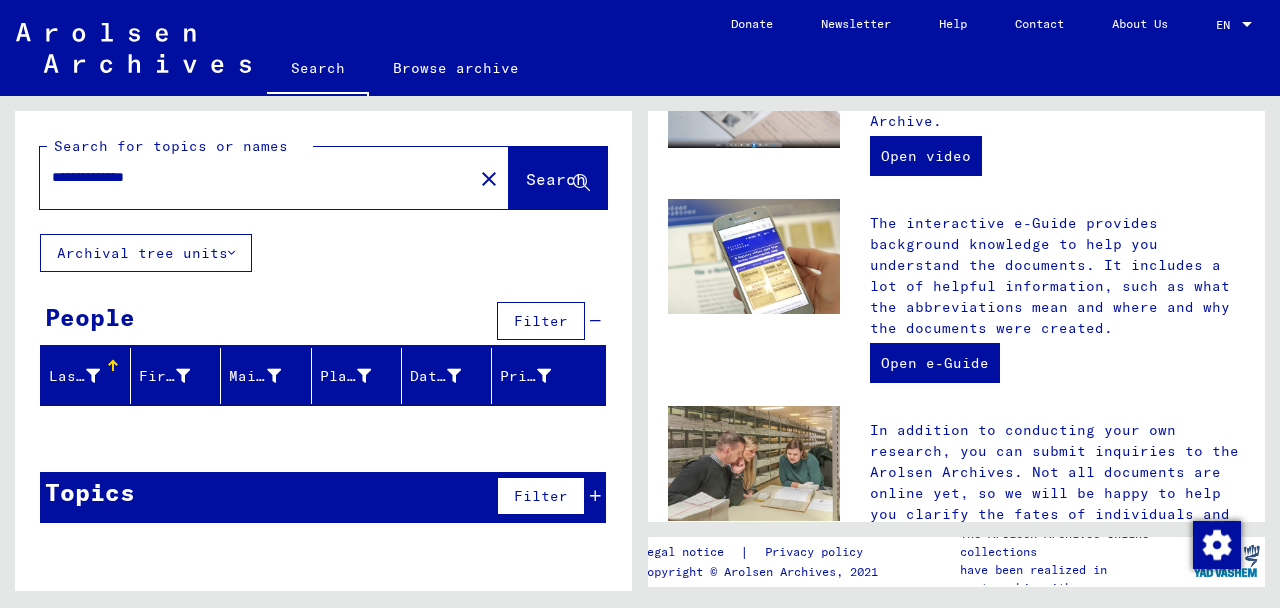 scroll, scrollTop: 600, scrollLeft: 0, axis: vertical 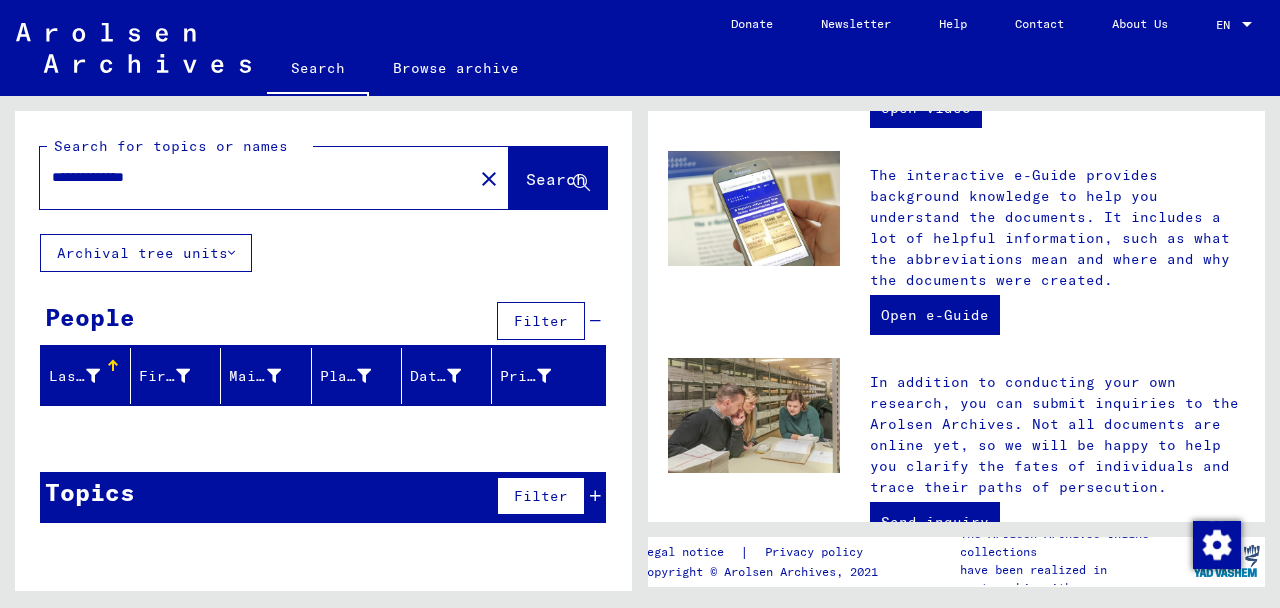 drag, startPoint x: 174, startPoint y: 181, endPoint x: 49, endPoint y: 184, distance: 125.035995 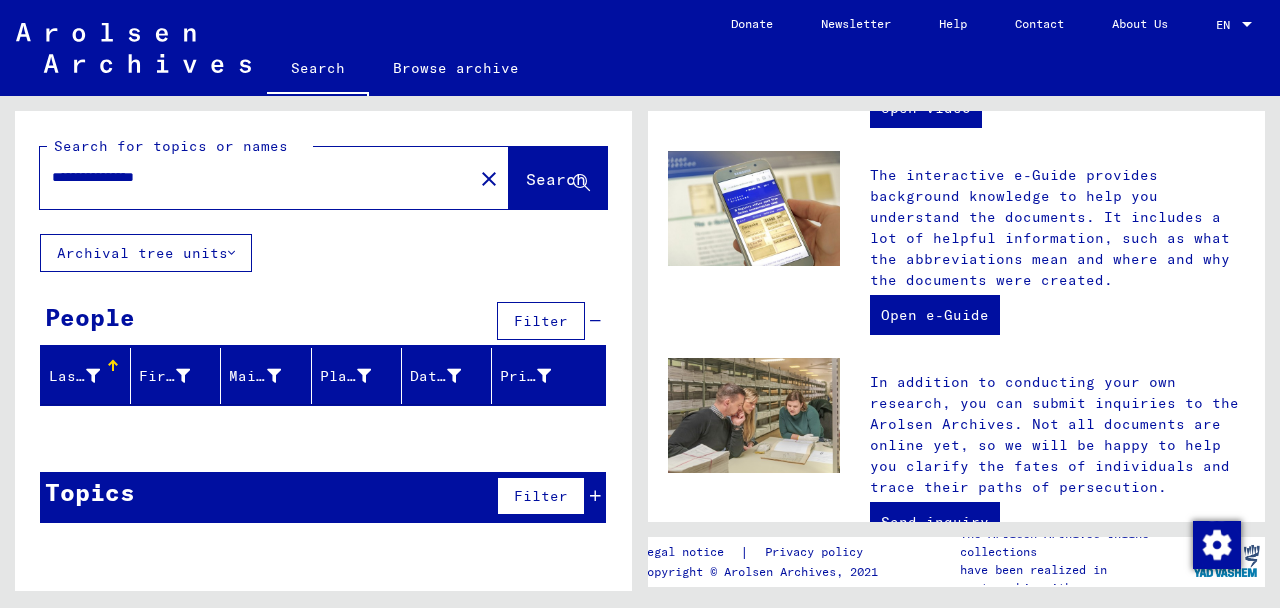 type on "**********" 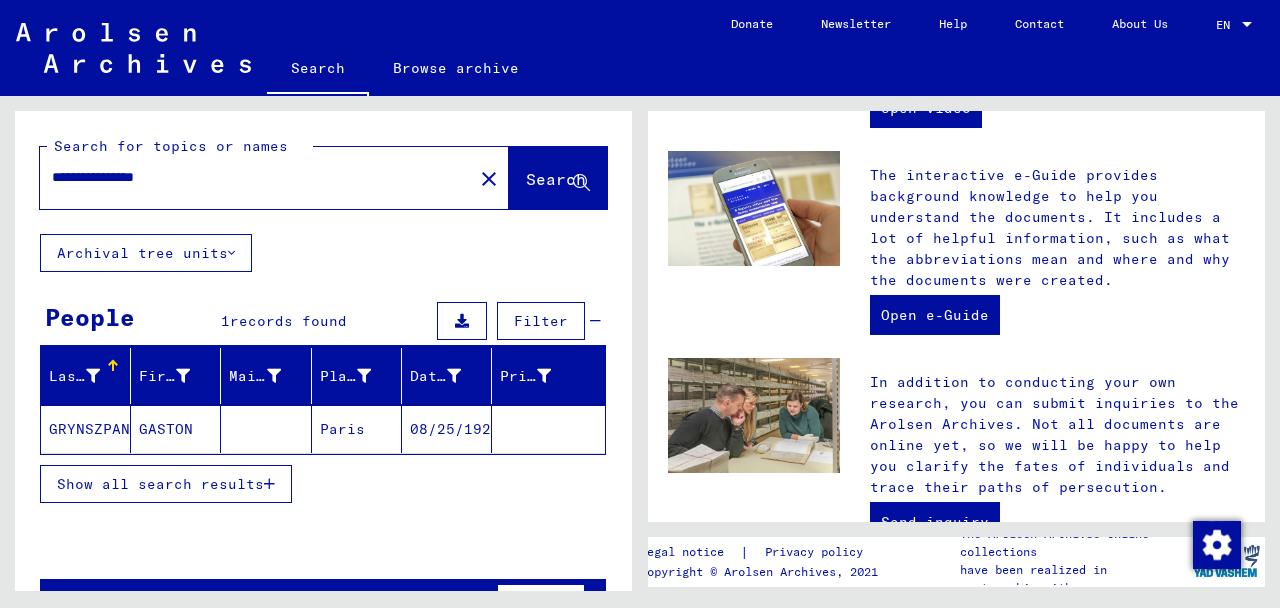 click on "GRYNSZPAN" 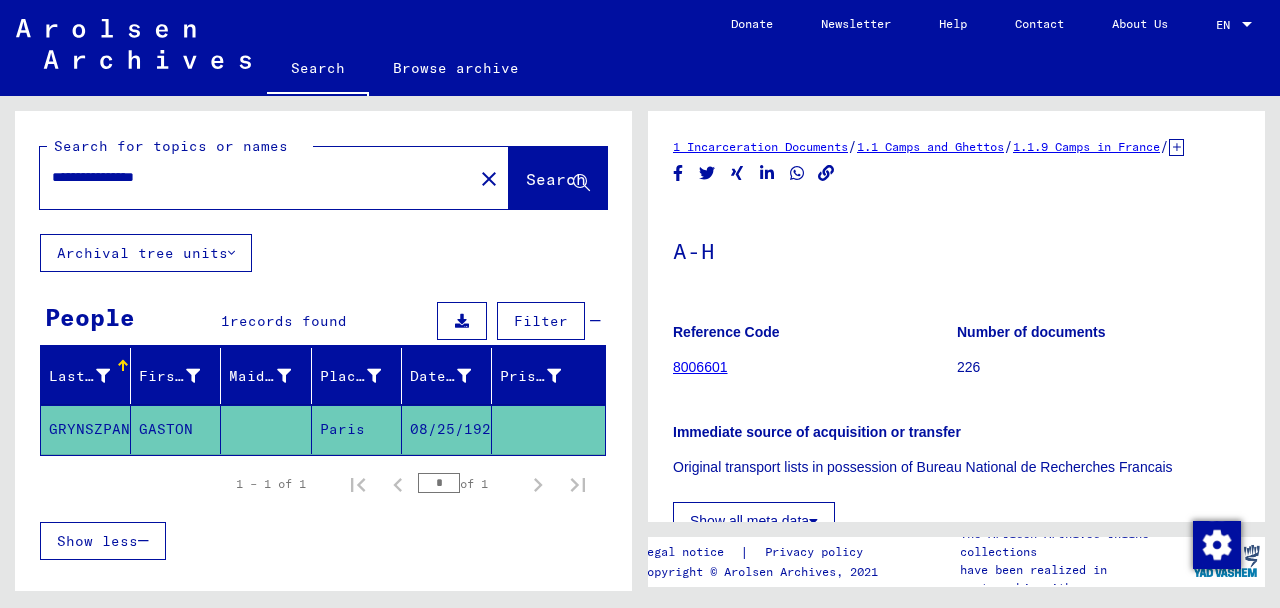 scroll, scrollTop: 0, scrollLeft: 0, axis: both 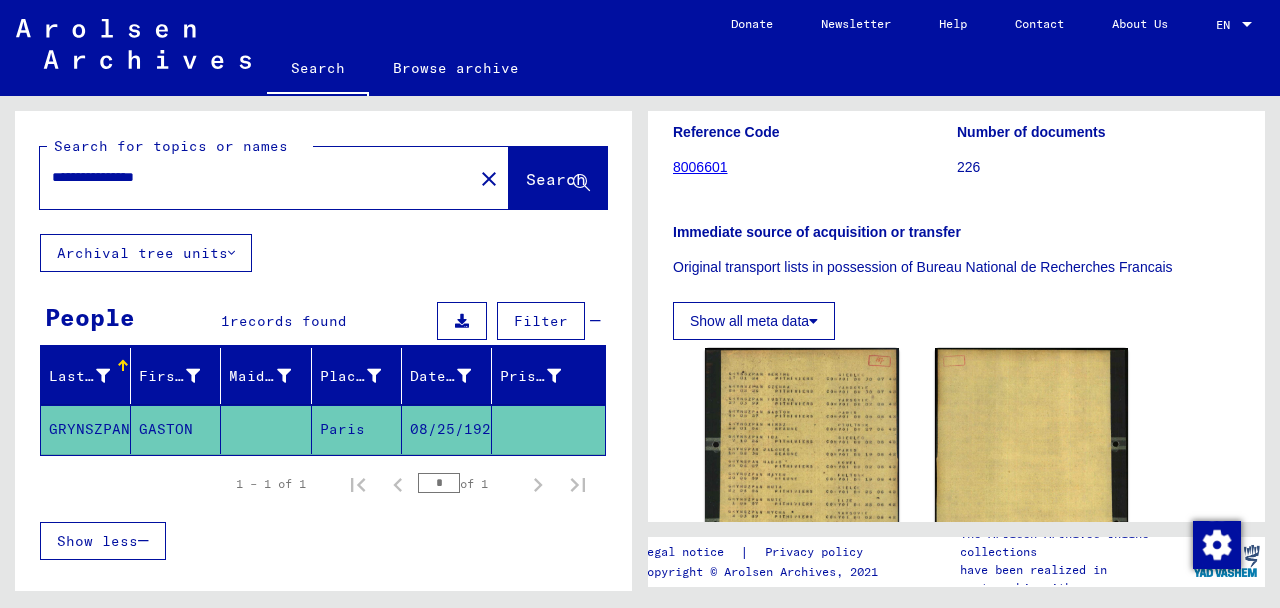 click on "Show all meta data" 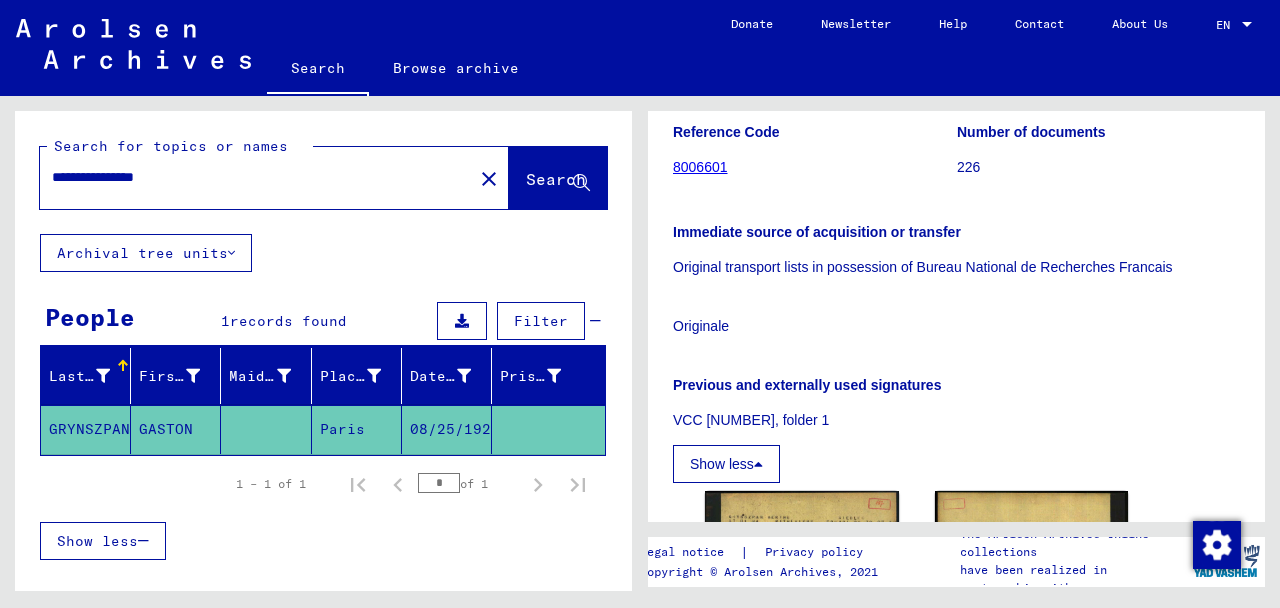 click on "Originale" at bounding box center [956, 326] 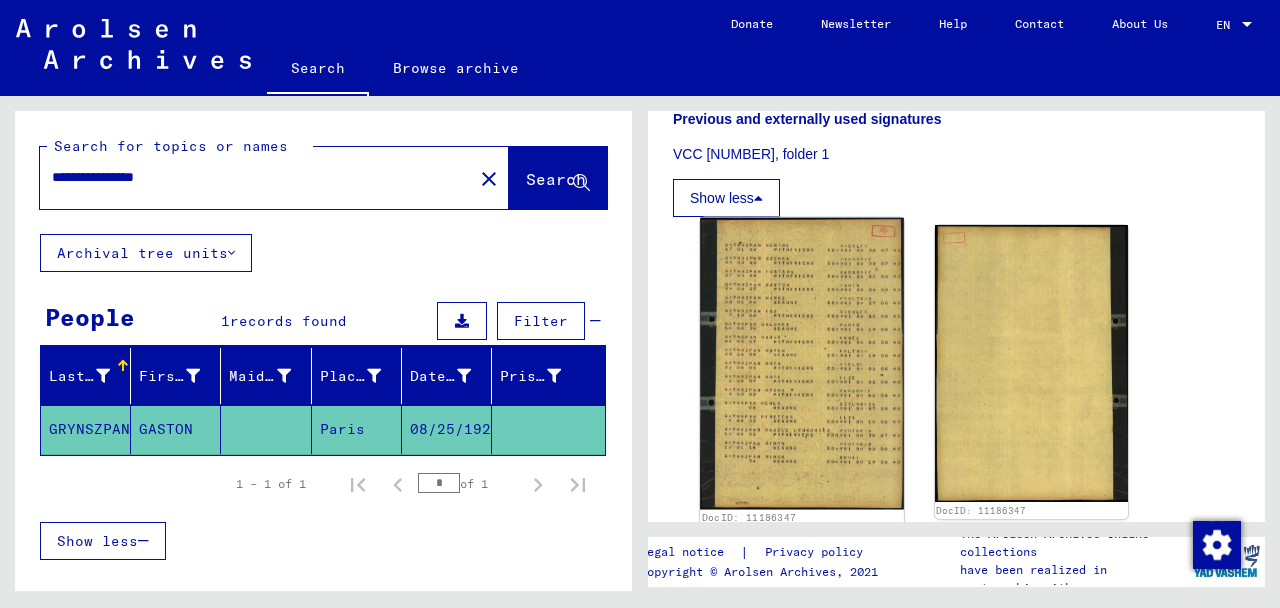 scroll, scrollTop: 500, scrollLeft: 0, axis: vertical 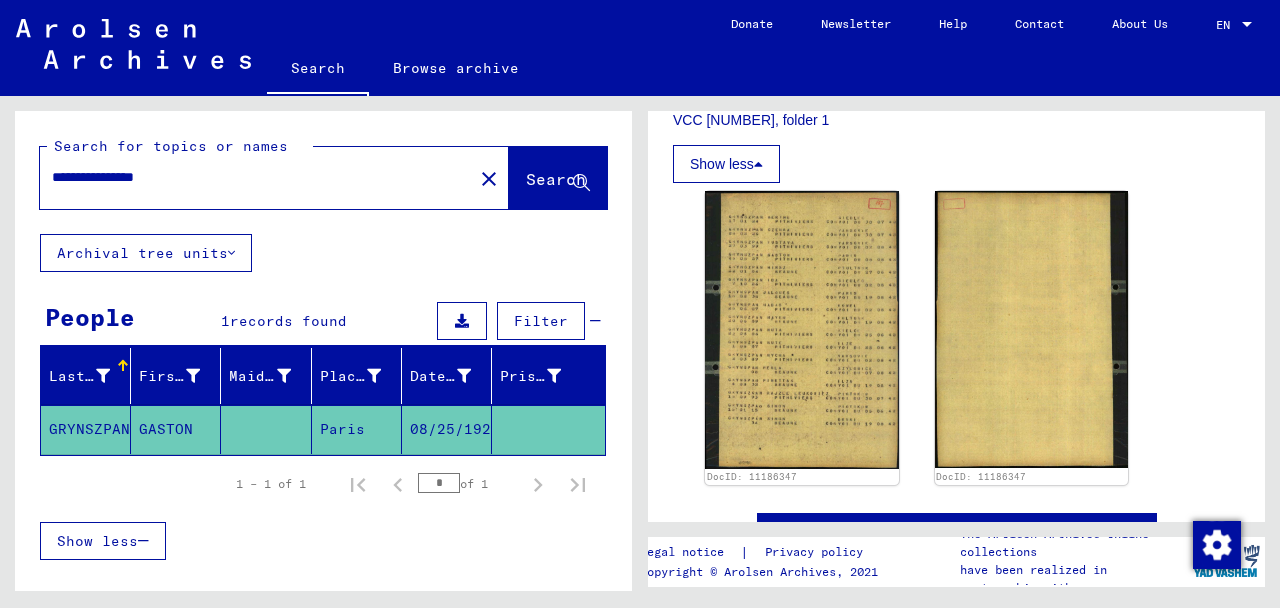 click on "Show less" at bounding box center [726, 164] 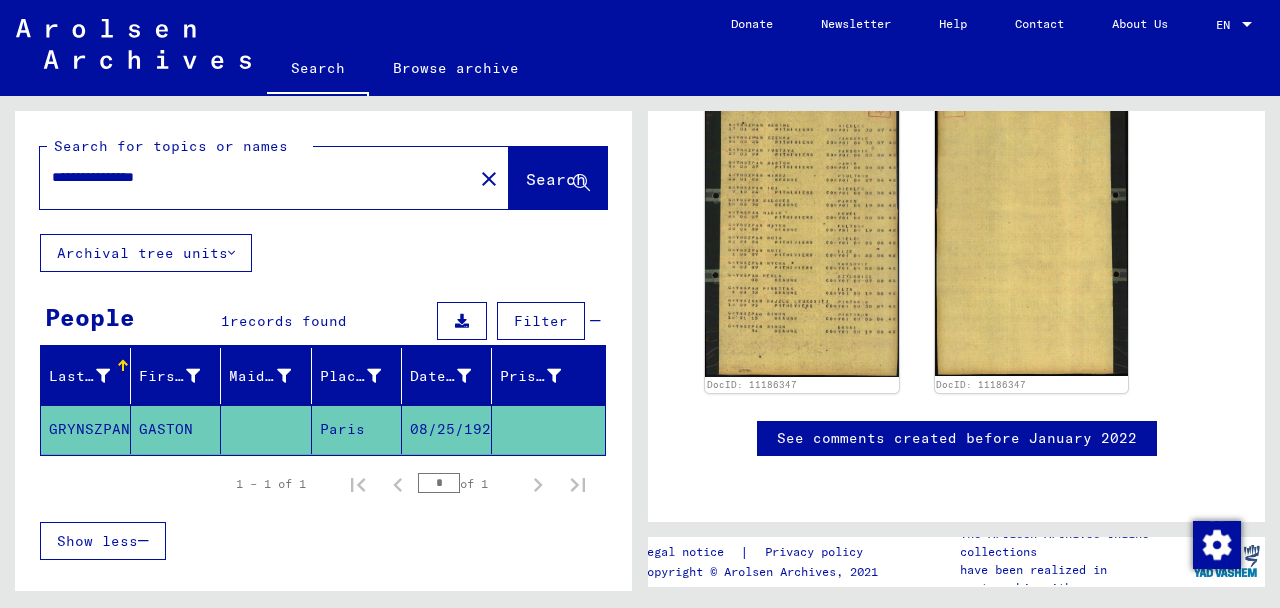 scroll, scrollTop: 308, scrollLeft: 0, axis: vertical 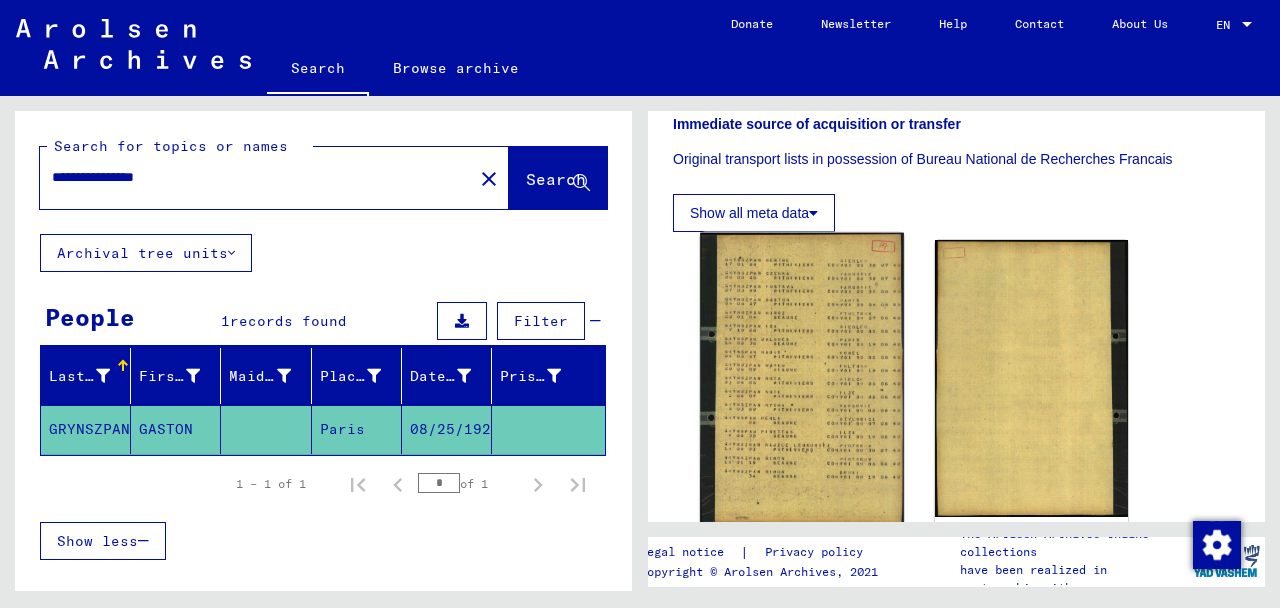click 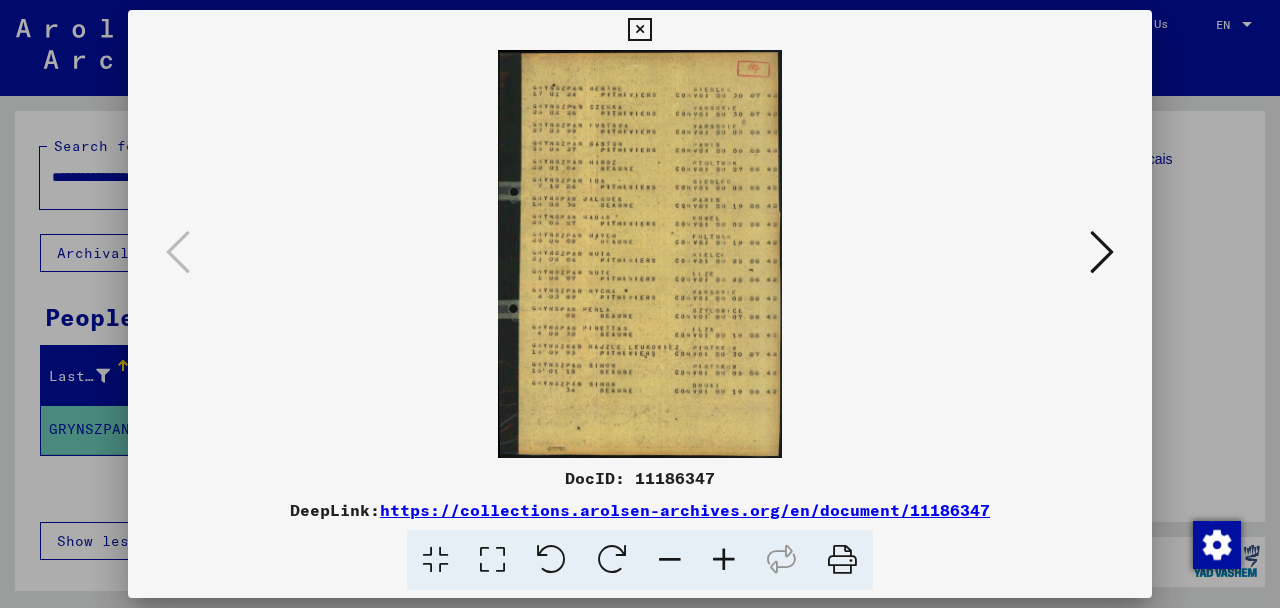 click at bounding box center [1102, 252] 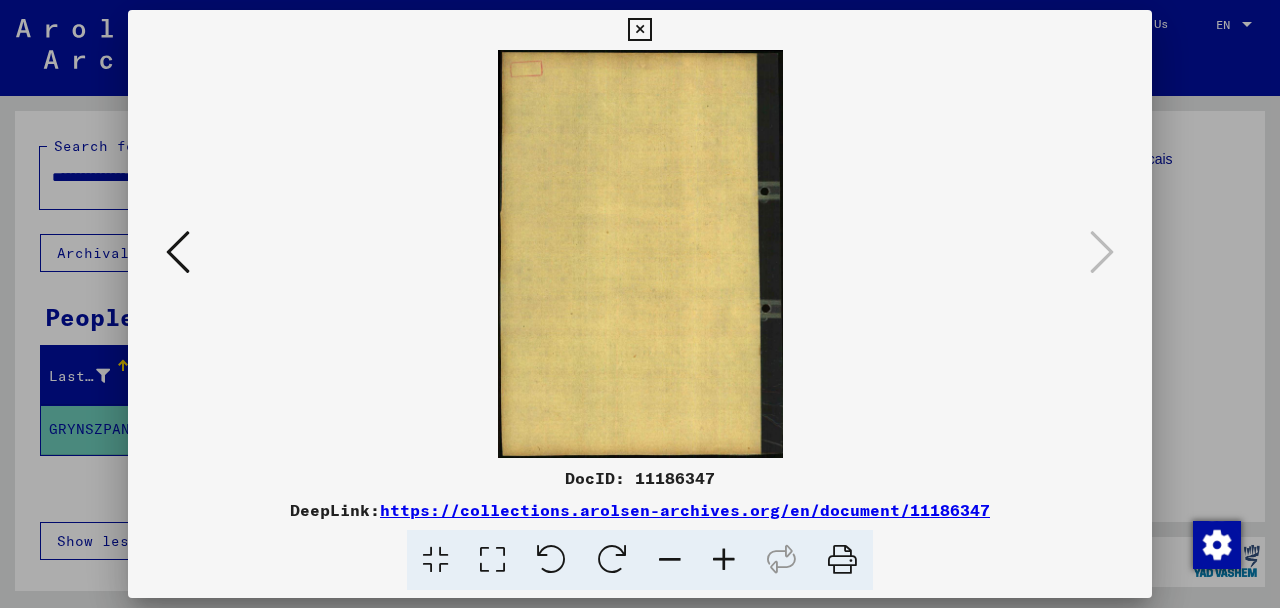 click at bounding box center [1102, 252] 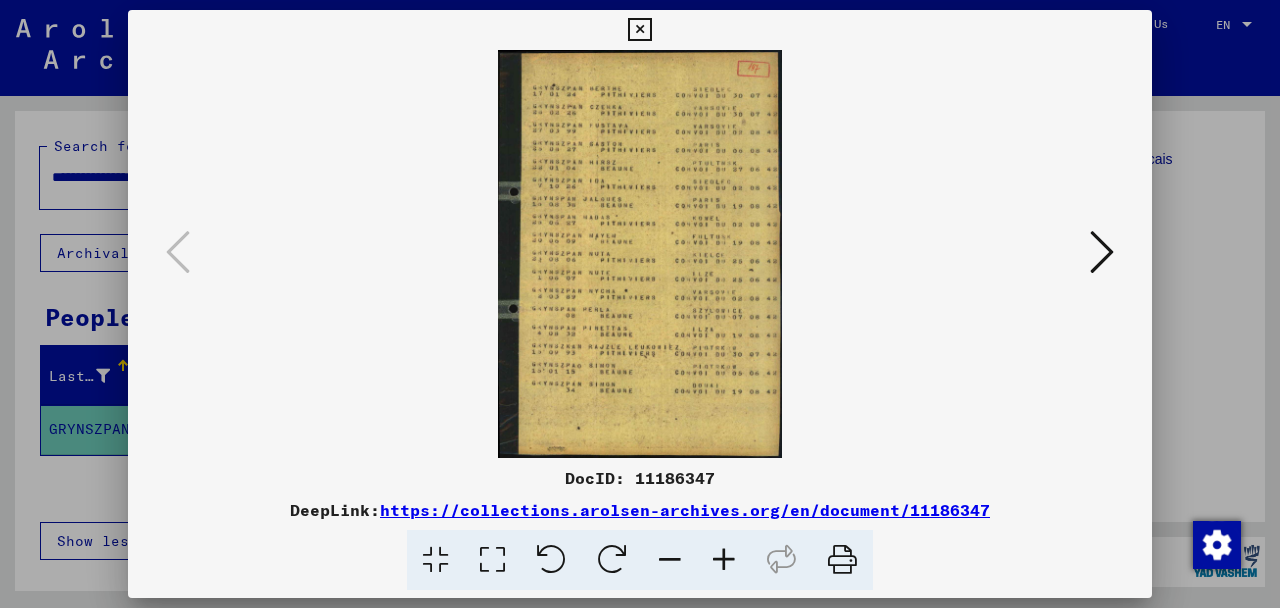drag, startPoint x: 684, startPoint y: 274, endPoint x: 948, endPoint y: 201, distance: 273.90692 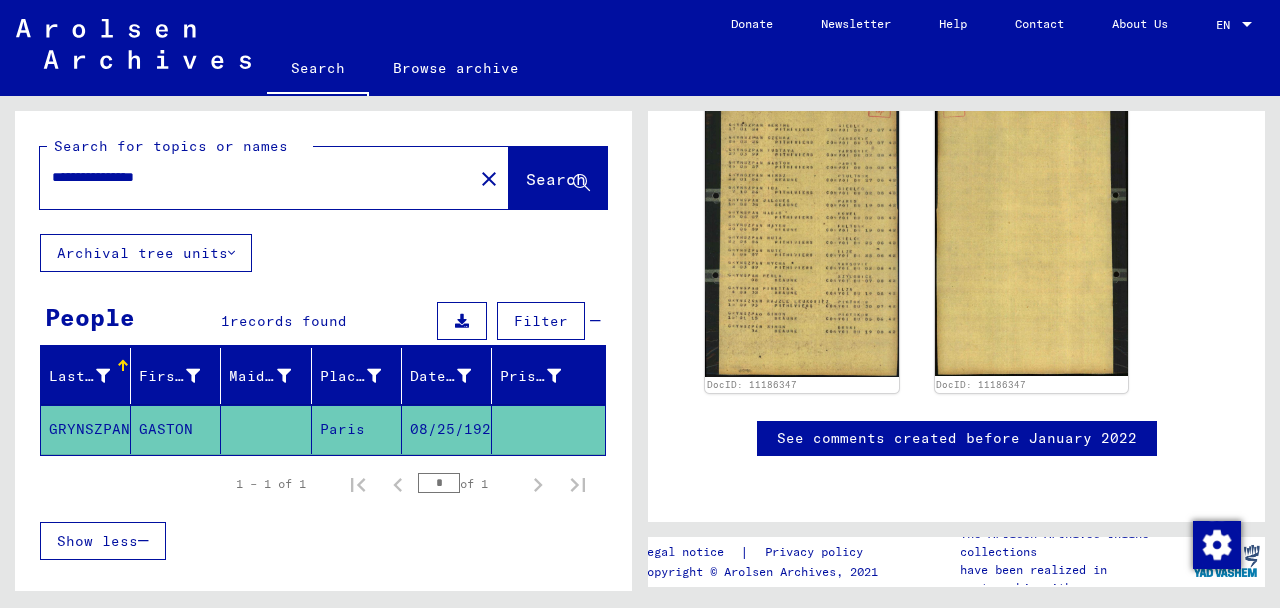 scroll, scrollTop: 1164, scrollLeft: 0, axis: vertical 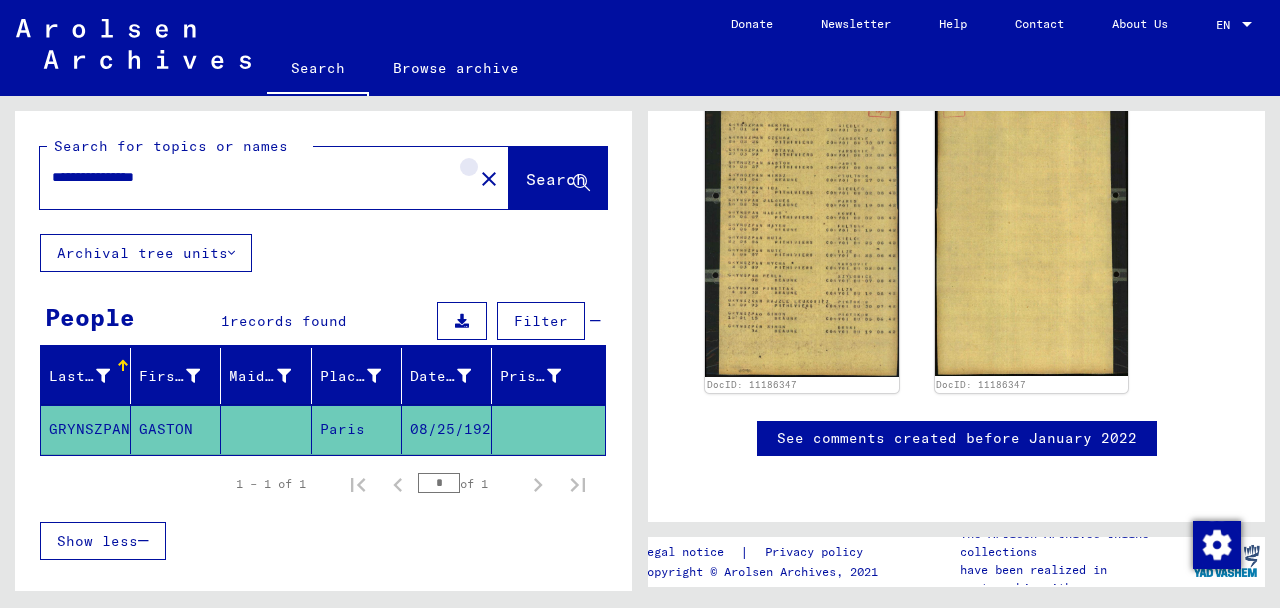 click on "close" 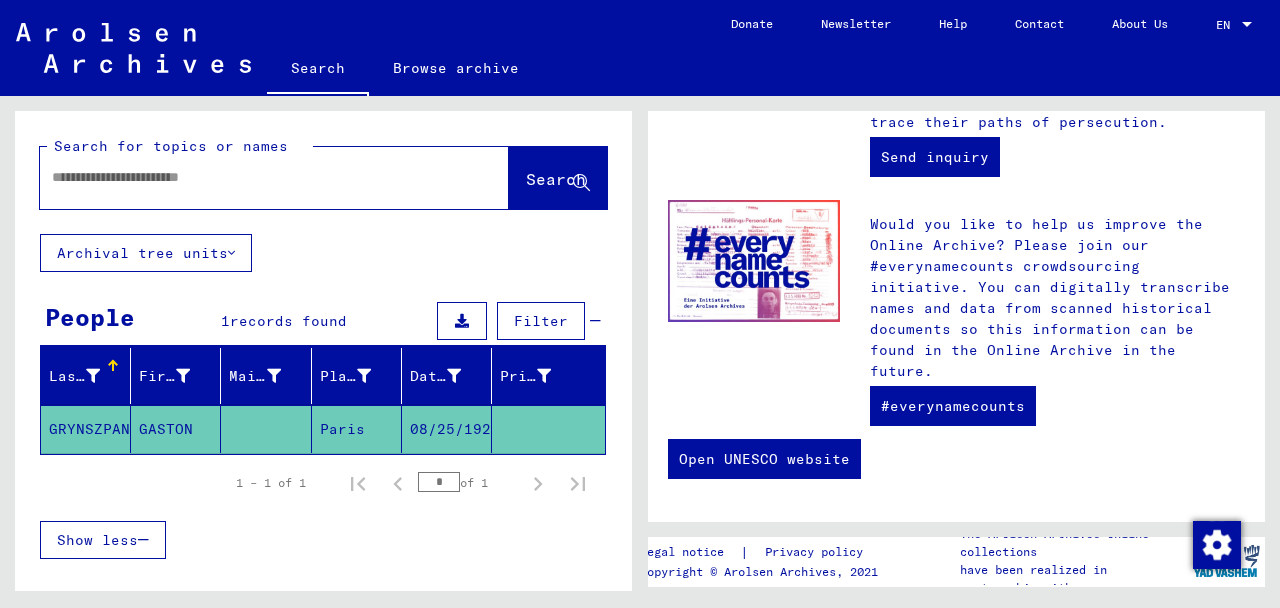 scroll, scrollTop: 0, scrollLeft: 0, axis: both 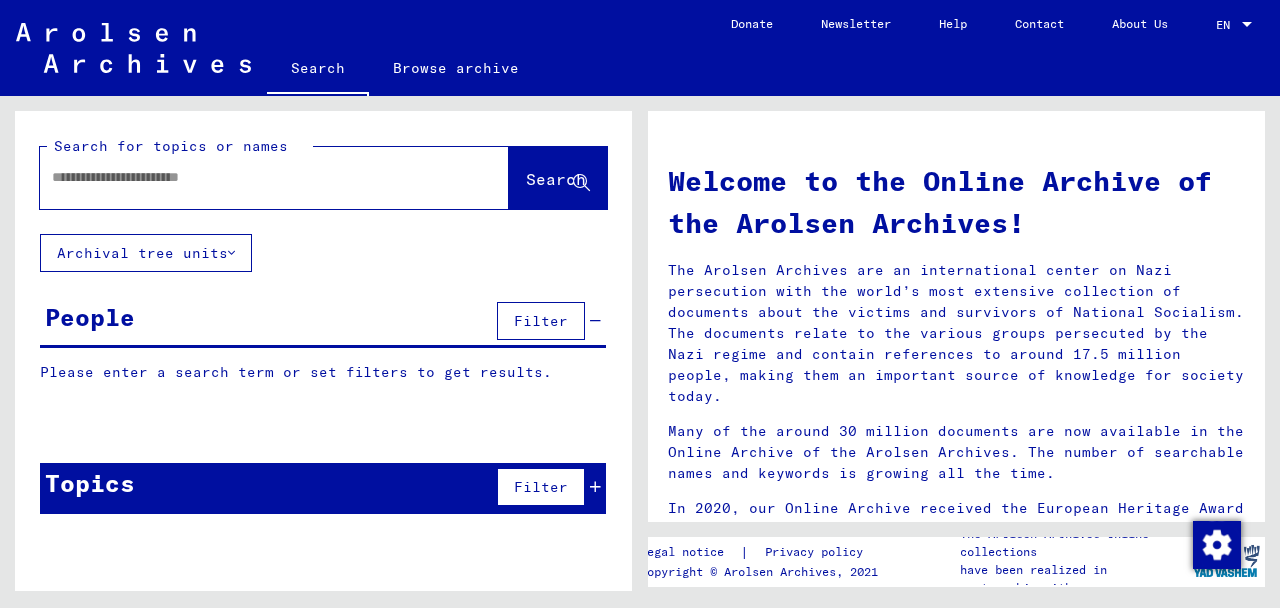 click at bounding box center (250, 177) 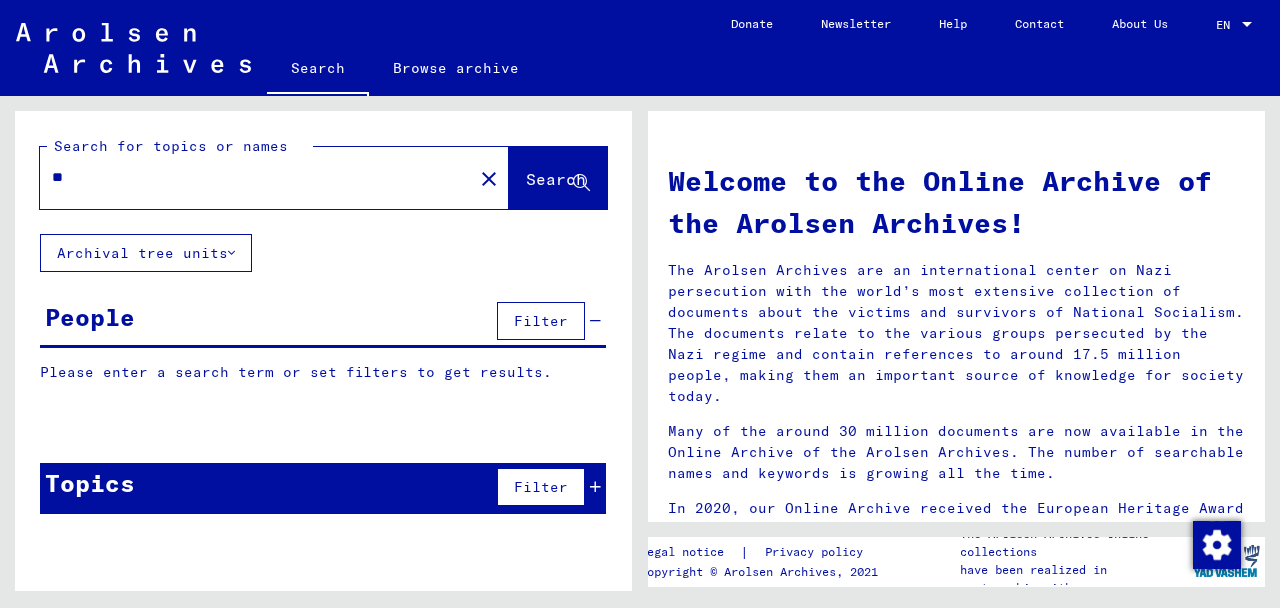 type on "*" 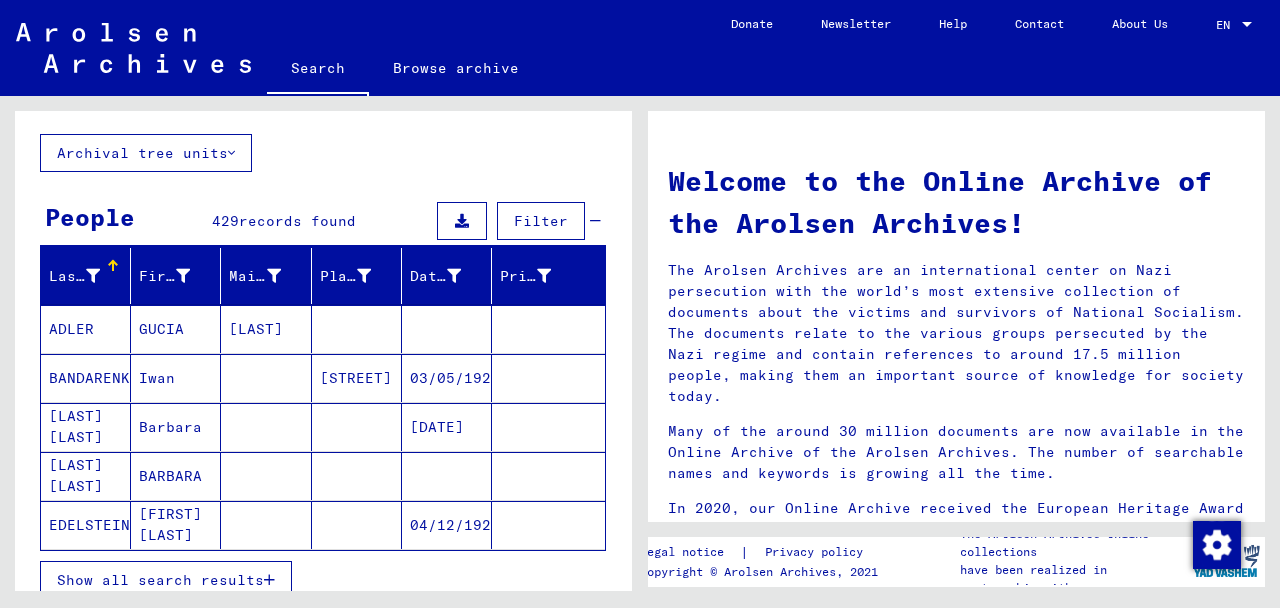 scroll, scrollTop: 200, scrollLeft: 0, axis: vertical 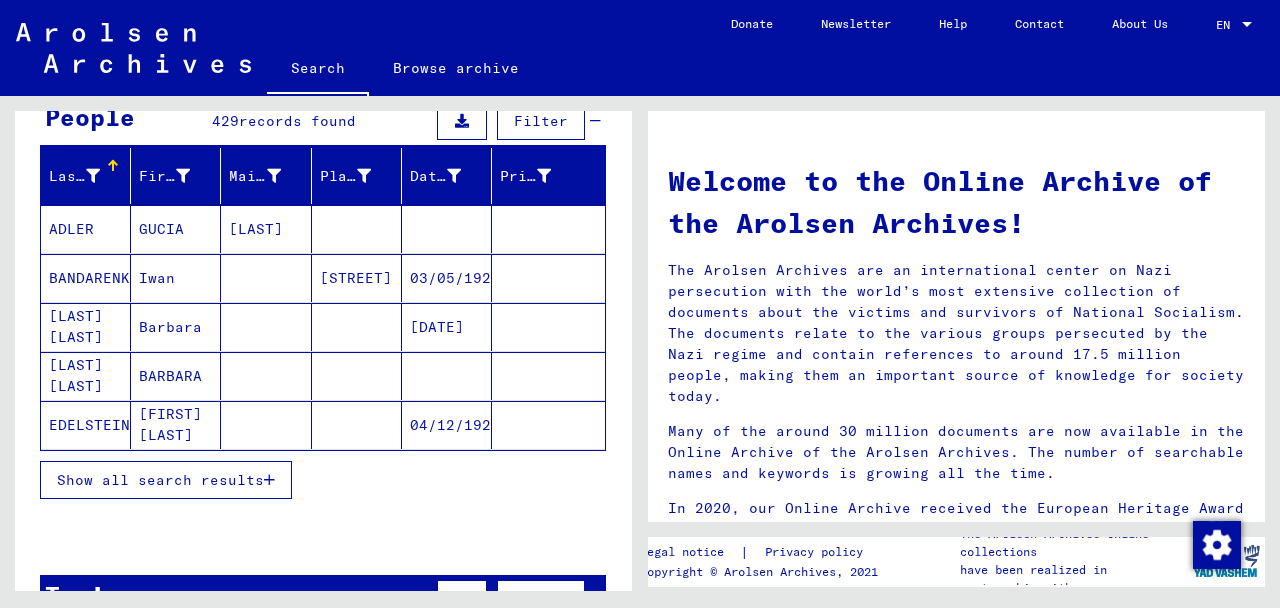 click on "Show all search results" at bounding box center (160, 480) 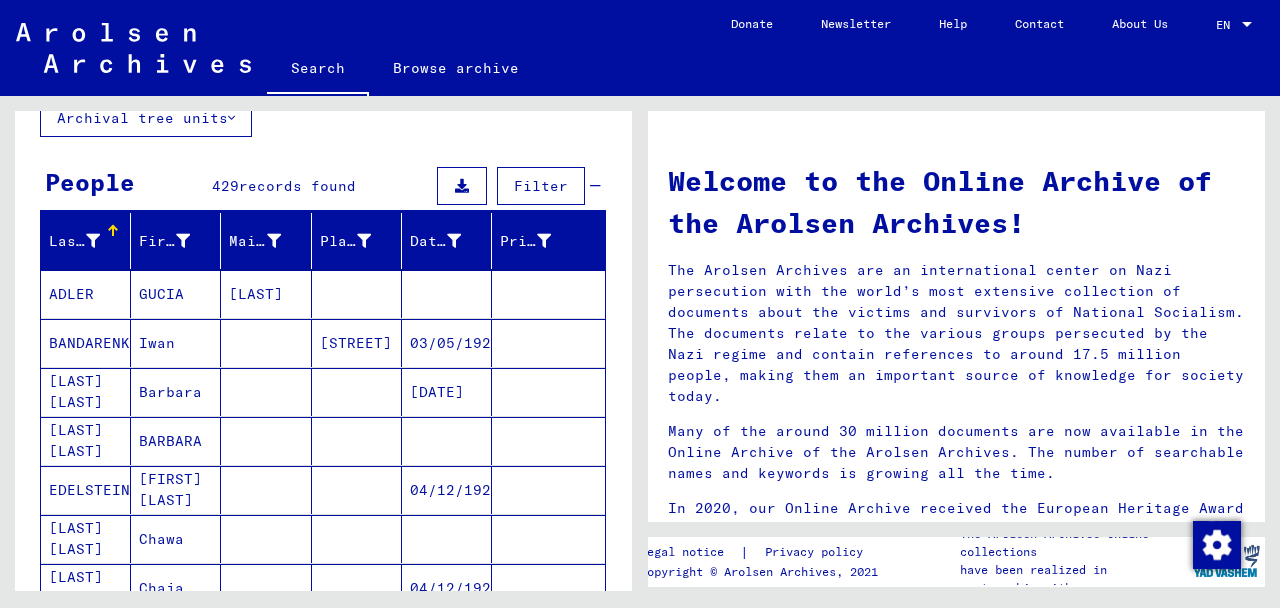 scroll, scrollTop: 0, scrollLeft: 0, axis: both 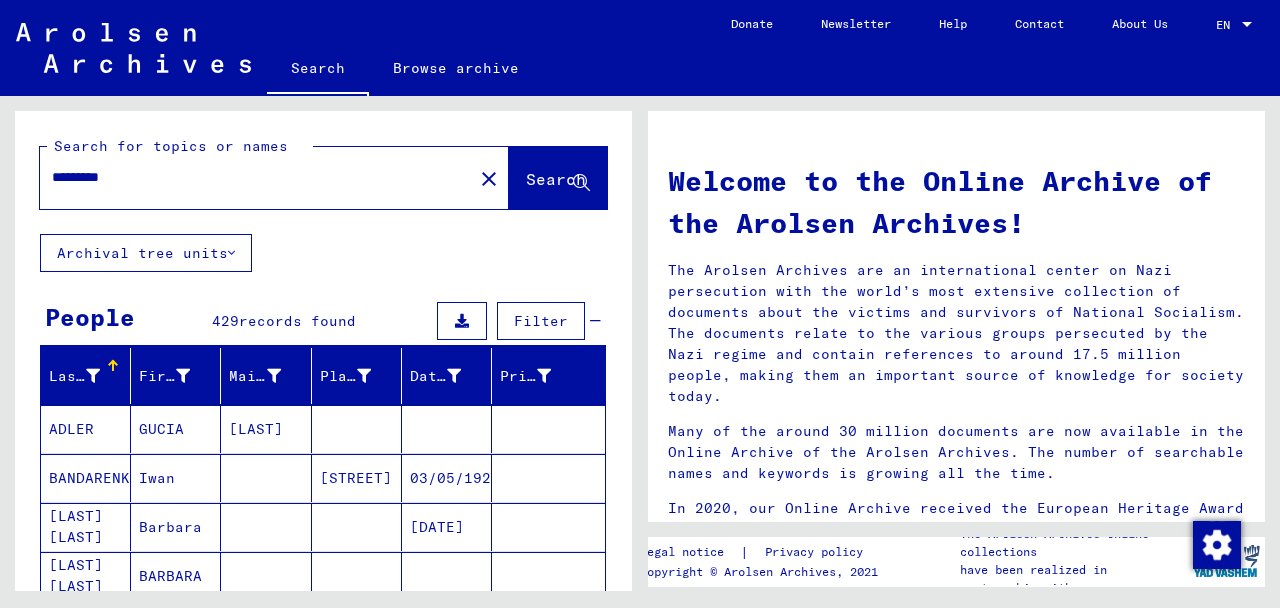 click on "*********" at bounding box center (250, 177) 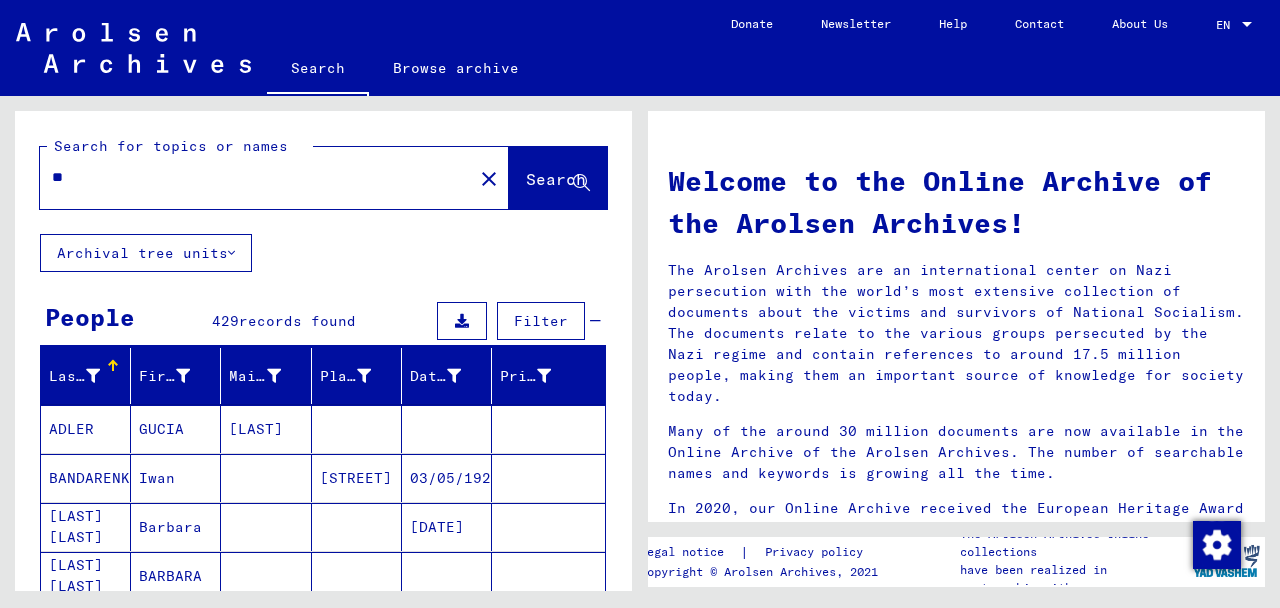 type on "*" 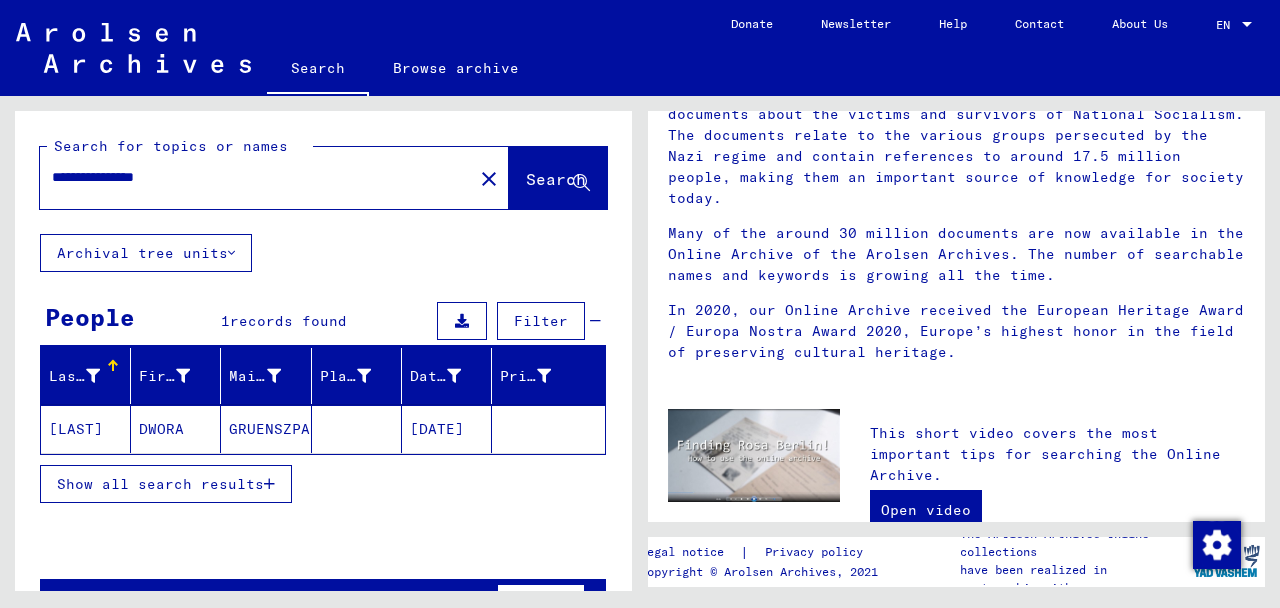 scroll, scrollTop: 200, scrollLeft: 0, axis: vertical 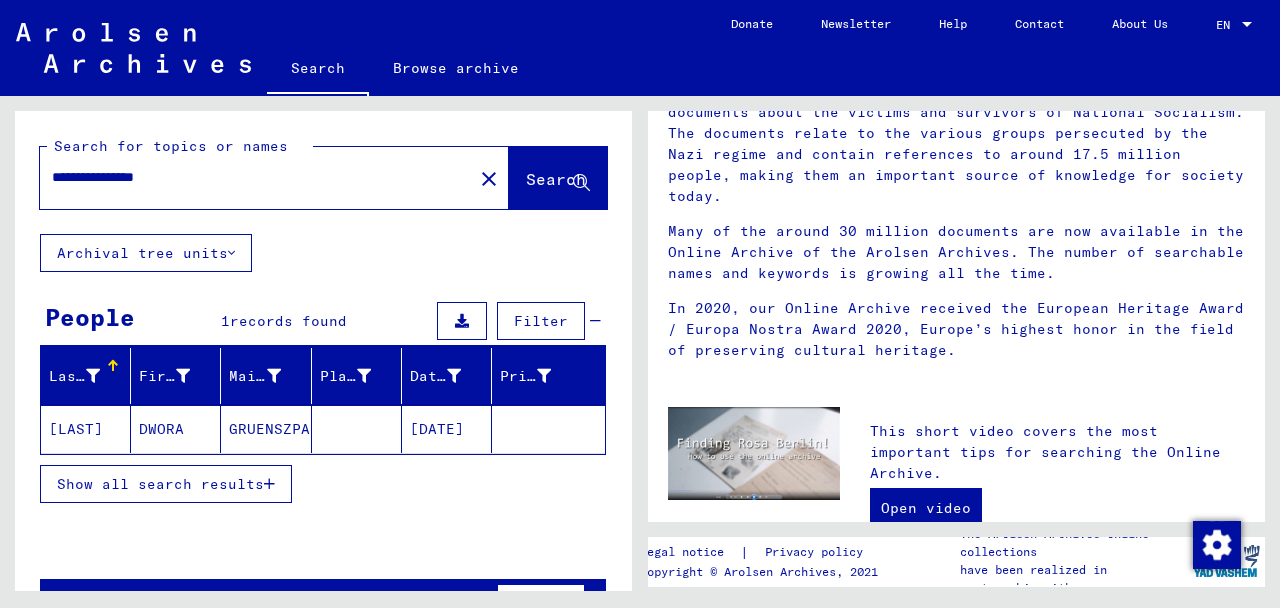 drag, startPoint x: 192, startPoint y: 175, endPoint x: 47, endPoint y: 189, distance: 145.6743 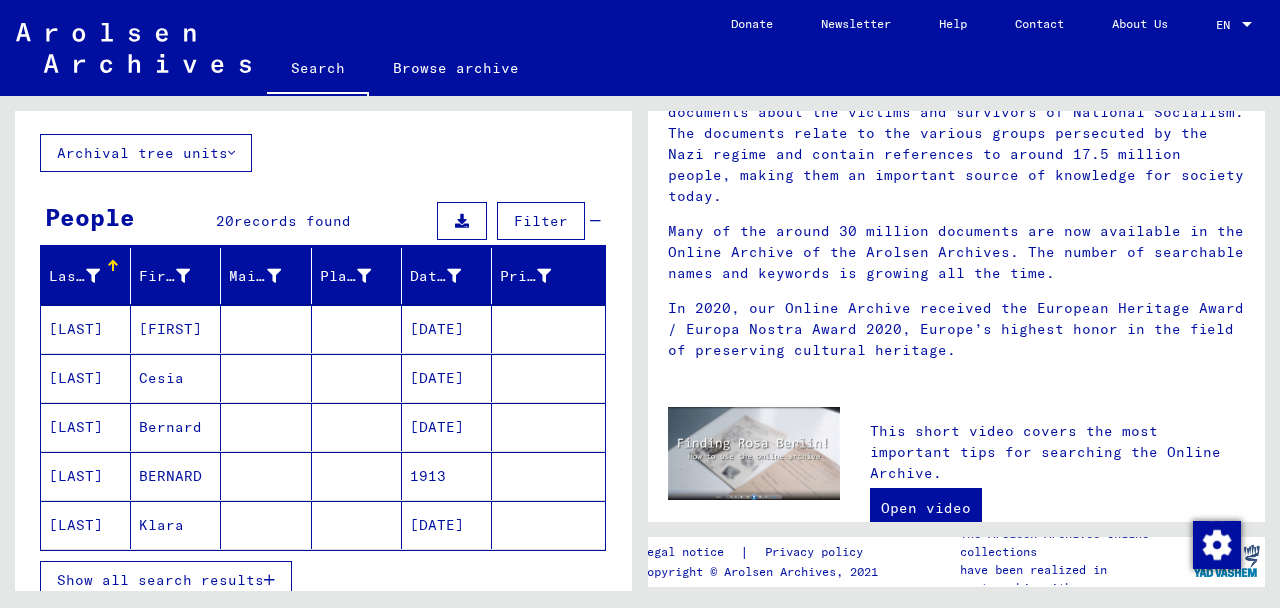 scroll, scrollTop: 200, scrollLeft: 0, axis: vertical 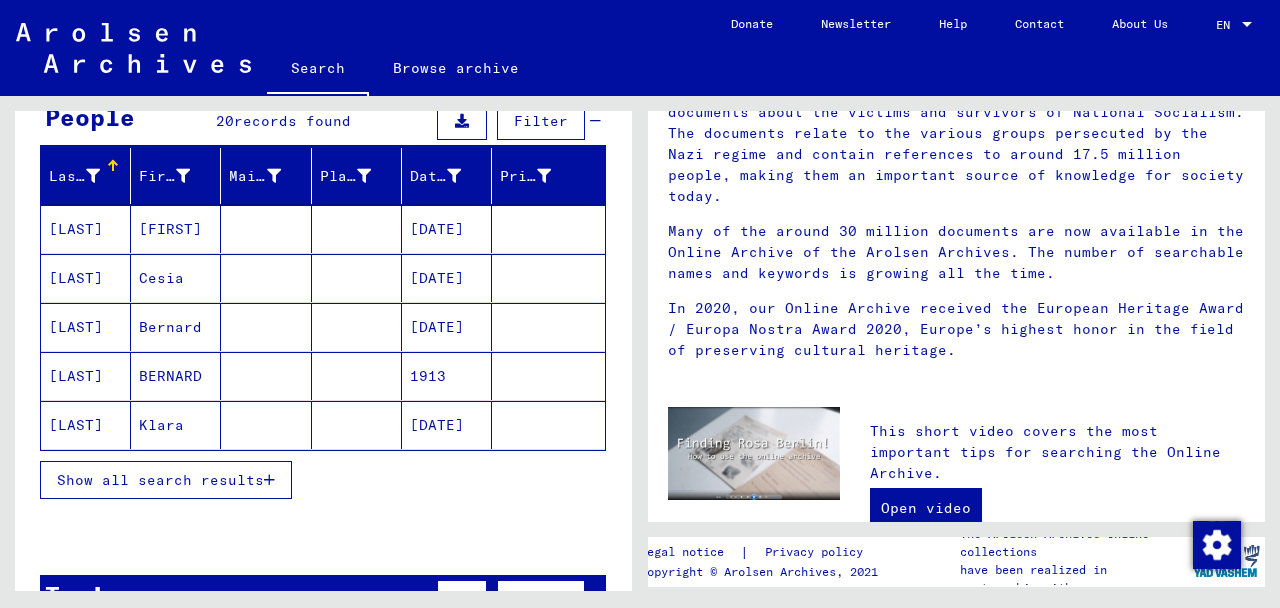 click on "Show all search results" at bounding box center [160, 480] 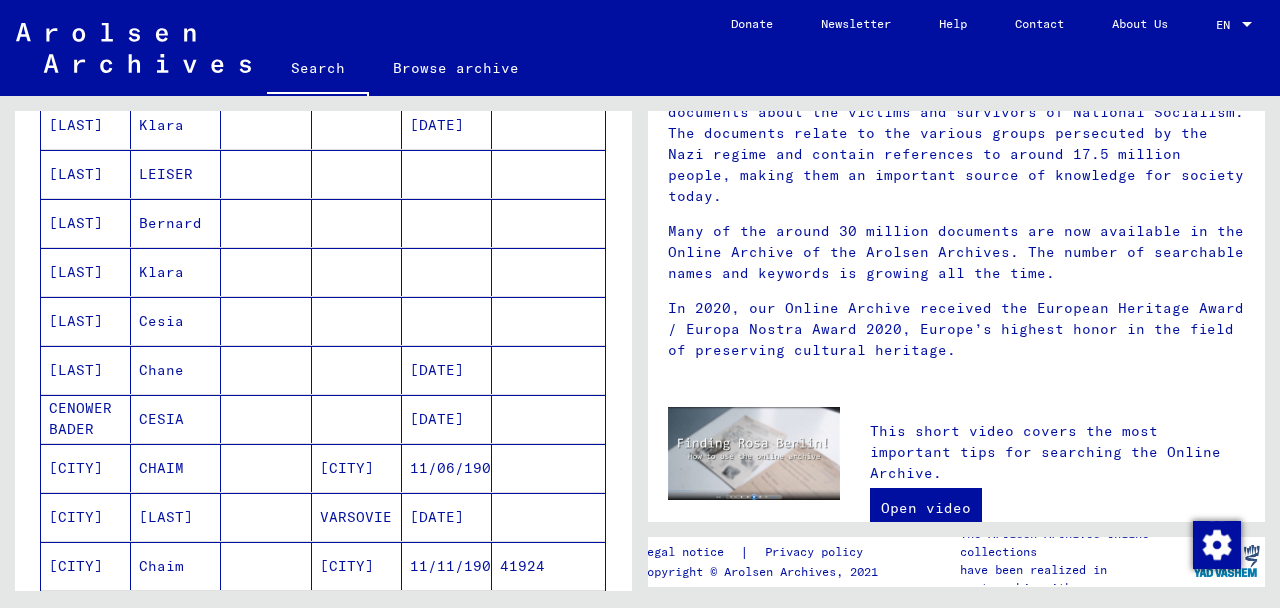 scroll, scrollTop: 600, scrollLeft: 0, axis: vertical 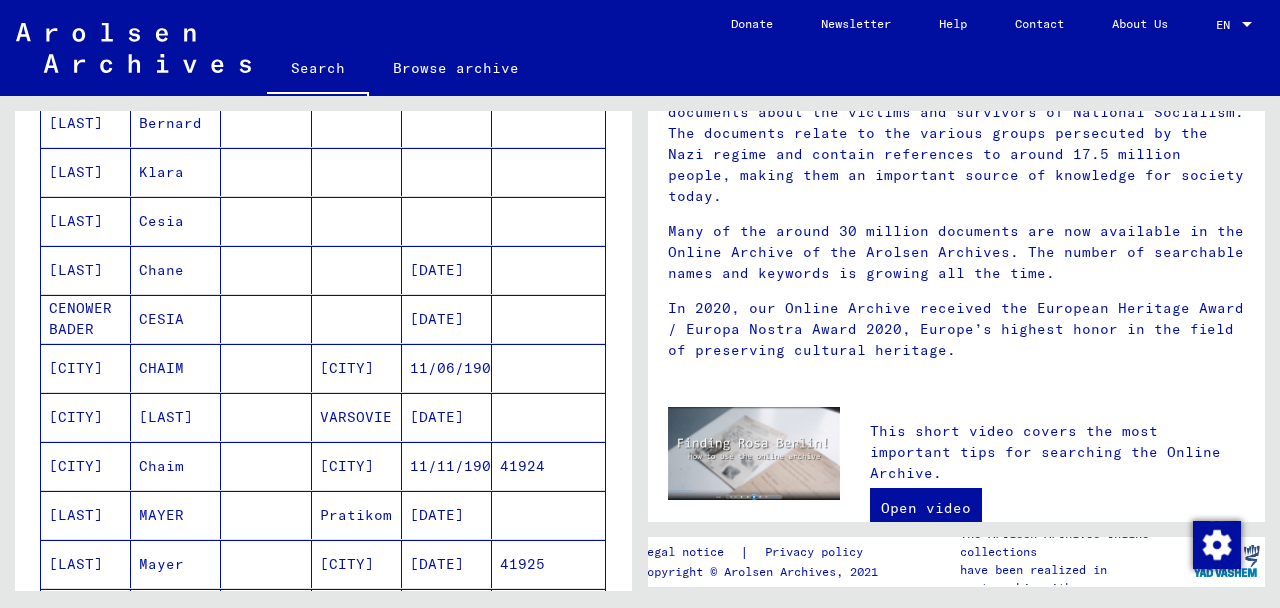 click on "[CITY]" at bounding box center (86, 417) 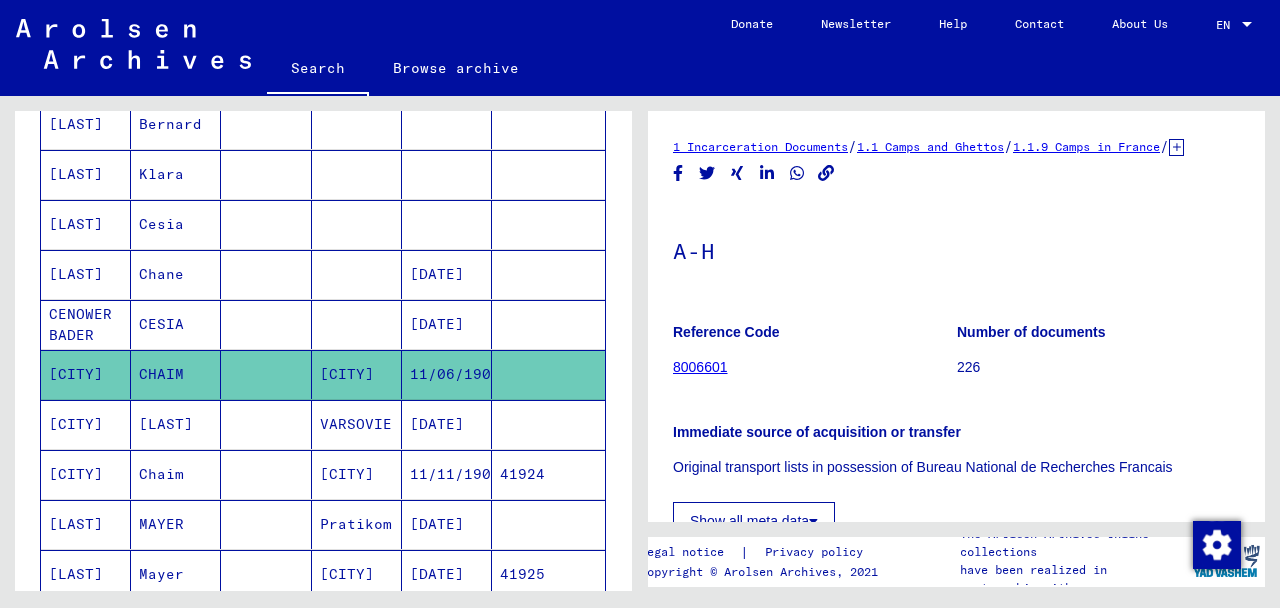scroll, scrollTop: 0, scrollLeft: 0, axis: both 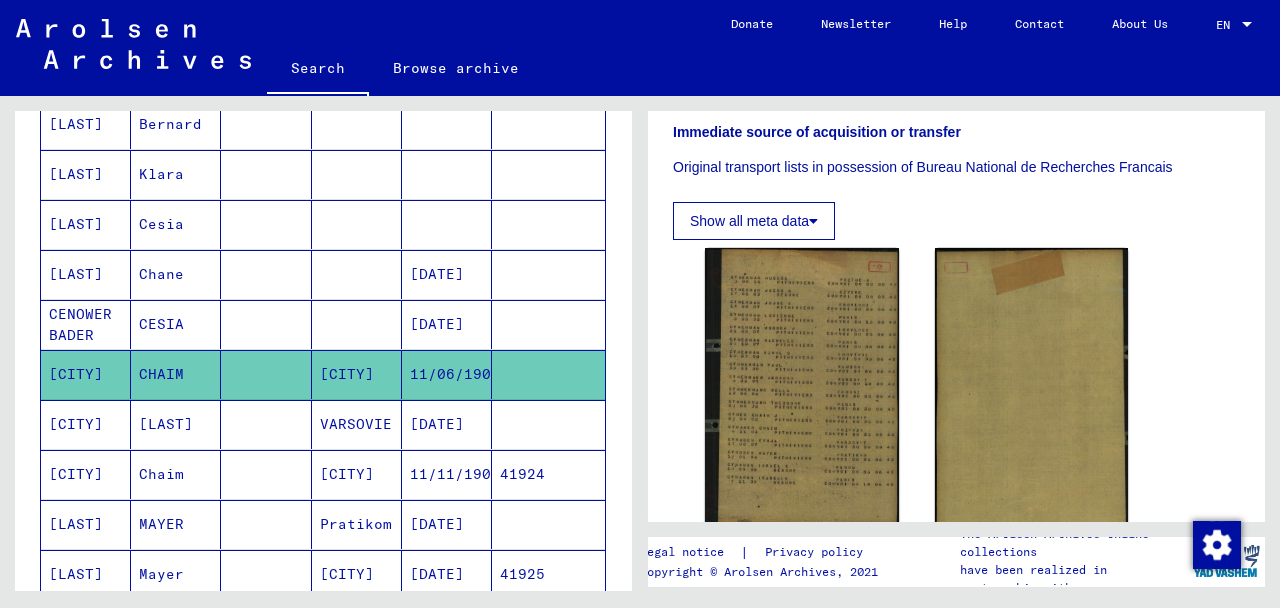 click on "[CITY]" at bounding box center [86, 524] 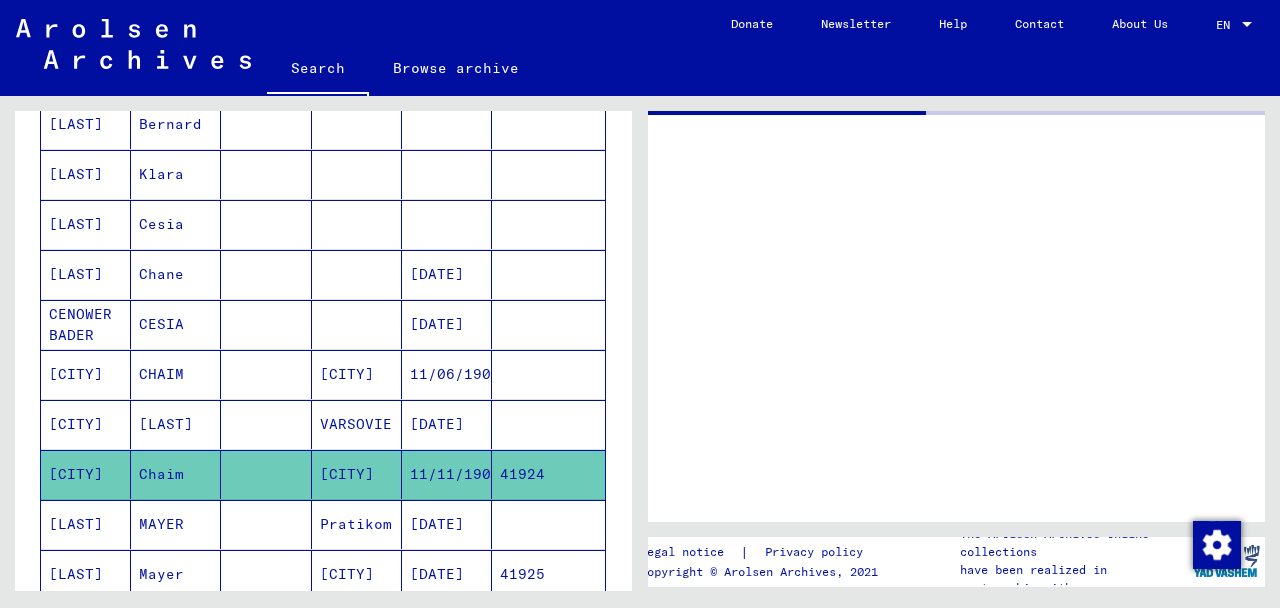 scroll, scrollTop: 0, scrollLeft: 0, axis: both 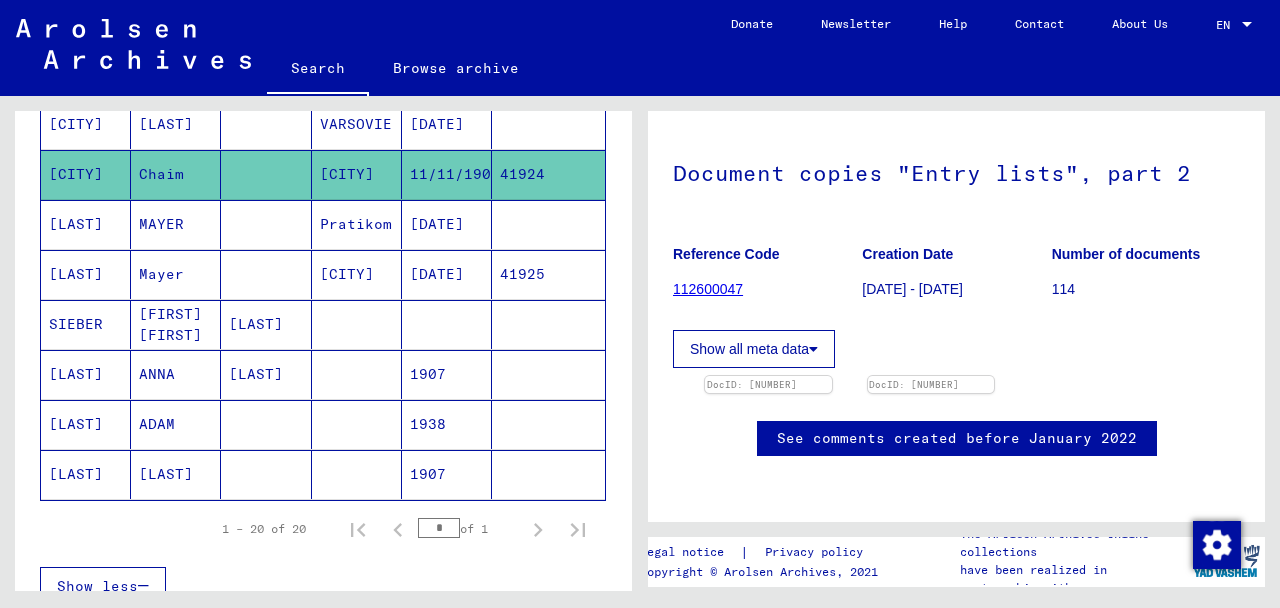 click on "[LAST]" at bounding box center [86, 324] 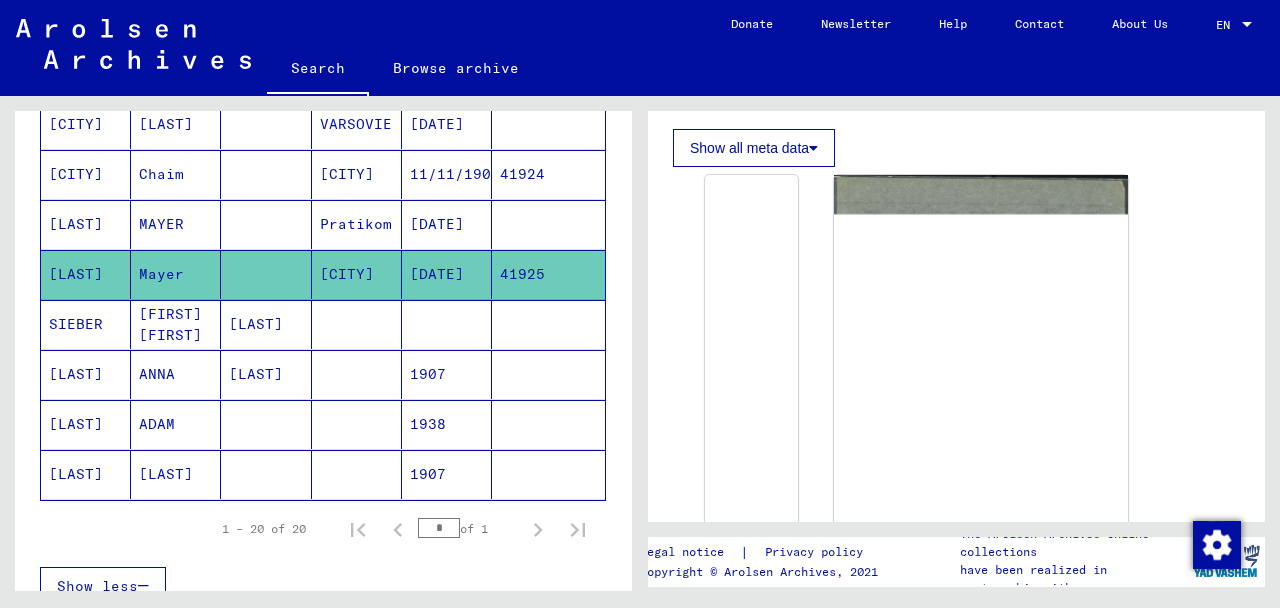 click on "Mayer" 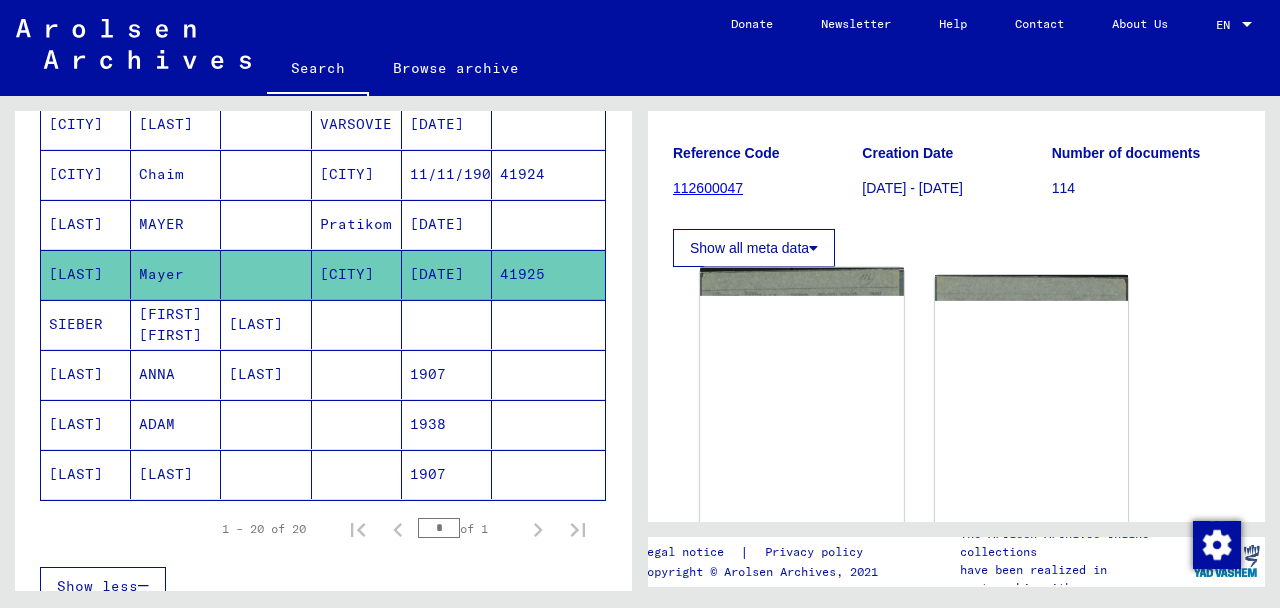 scroll, scrollTop: 300, scrollLeft: 0, axis: vertical 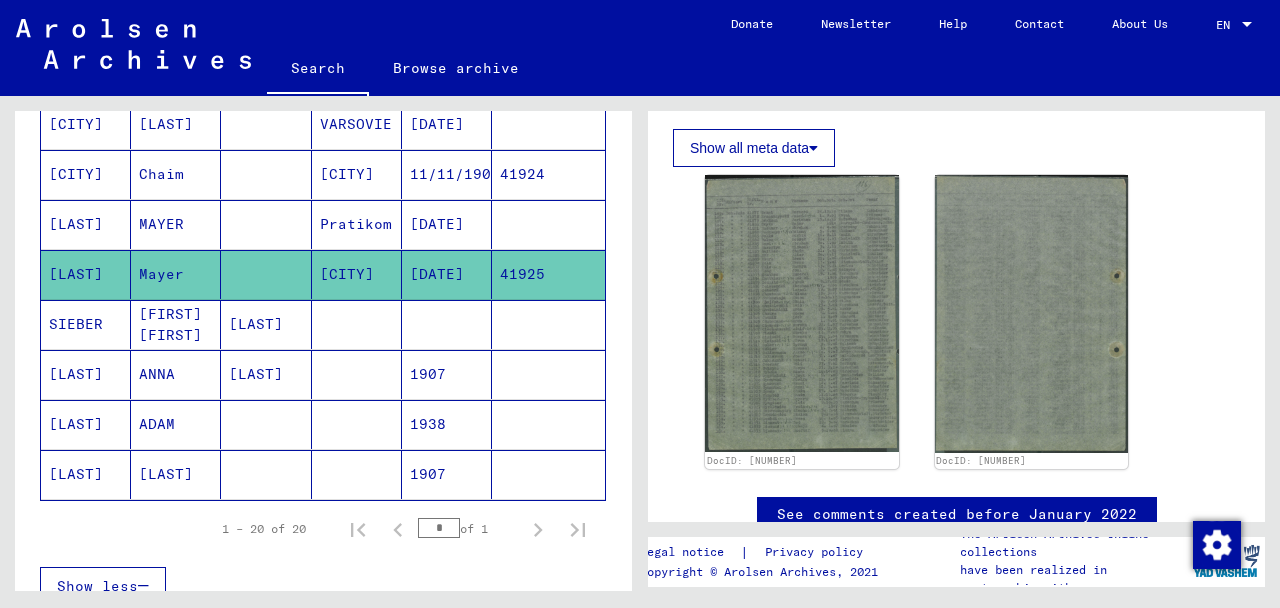 click on "[LAST]" at bounding box center [86, 274] 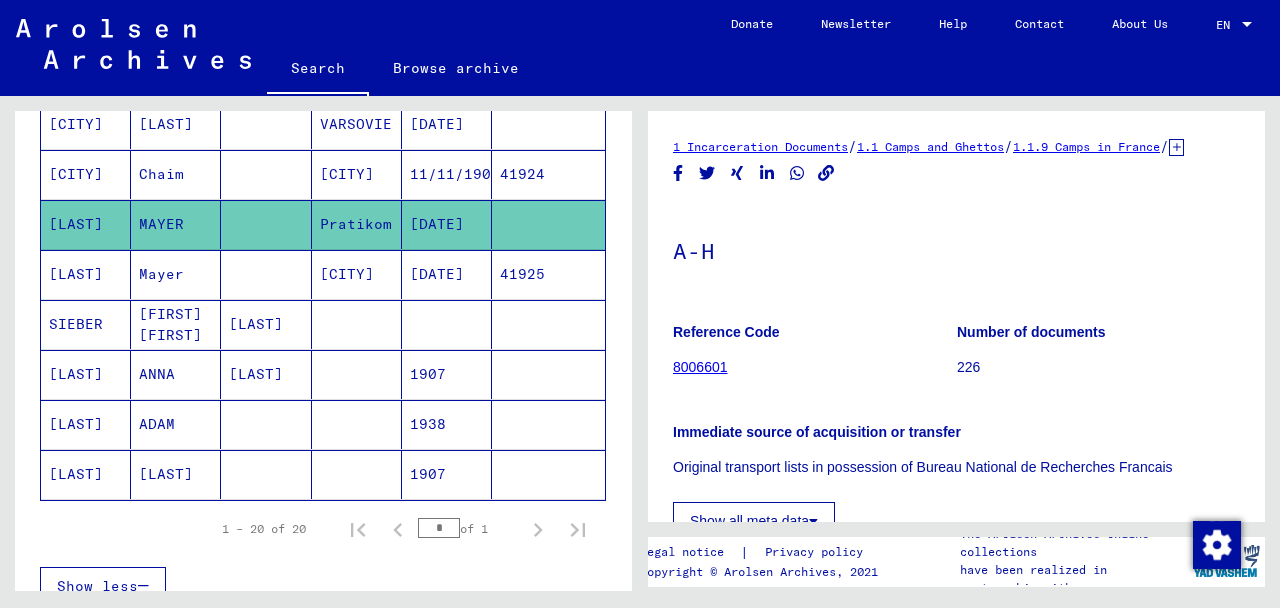 scroll, scrollTop: 0, scrollLeft: 0, axis: both 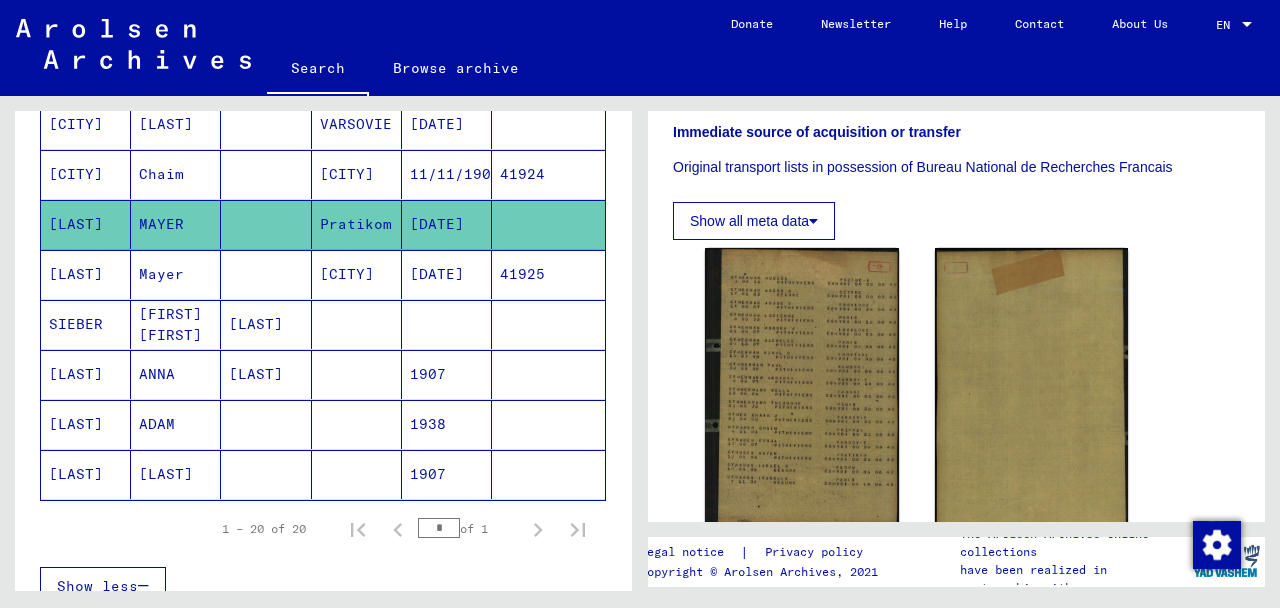 click on "[LAST]" at bounding box center [86, 324] 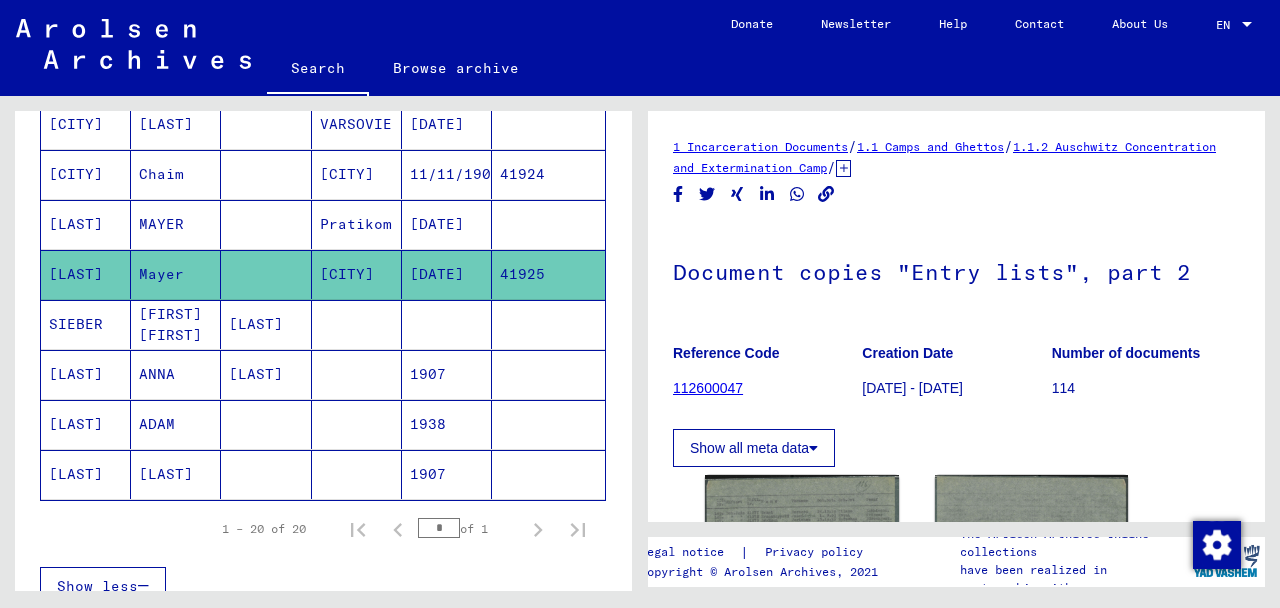 scroll, scrollTop: 0, scrollLeft: 0, axis: both 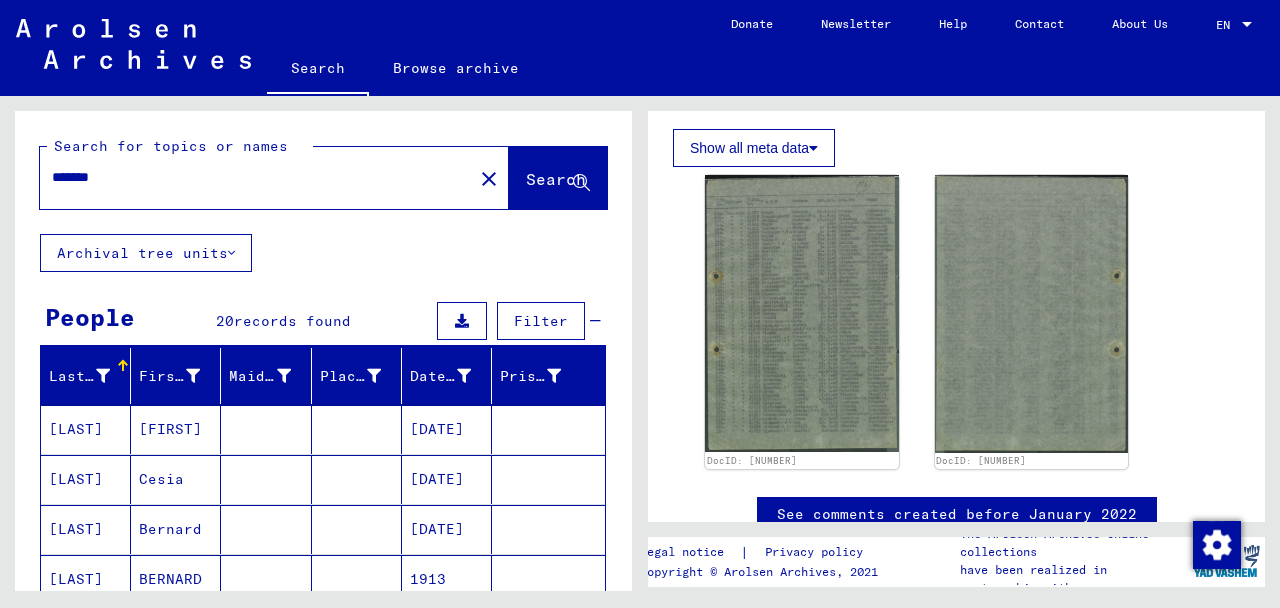 drag, startPoint x: 116, startPoint y: 179, endPoint x: 6, endPoint y: 179, distance: 110 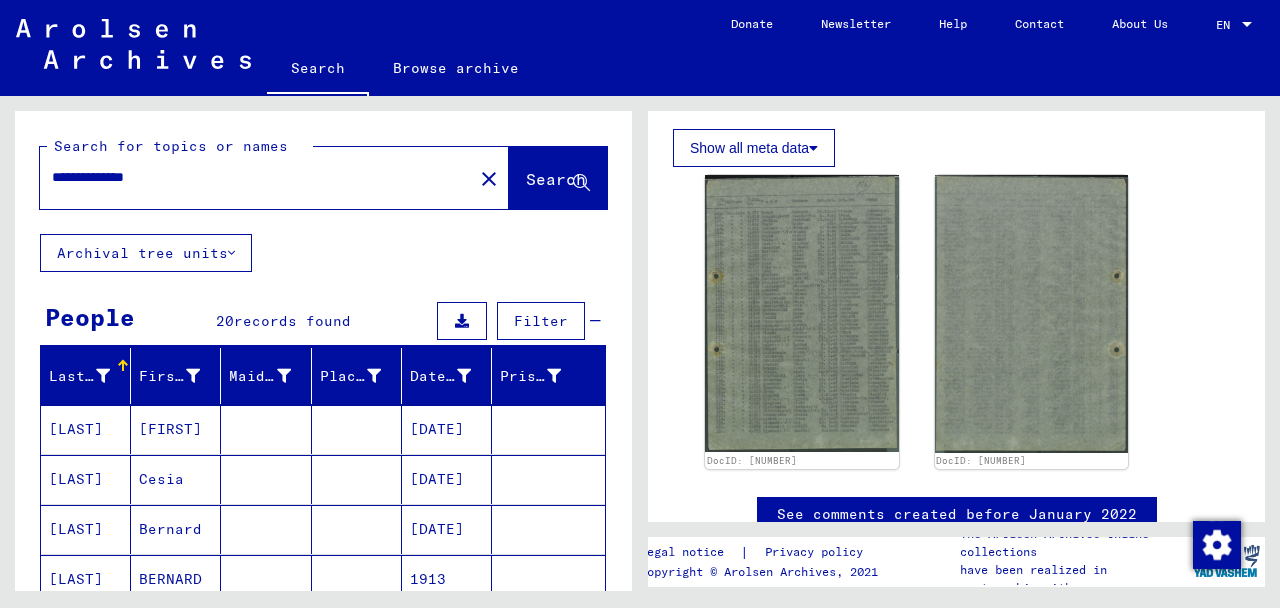 type on "**********" 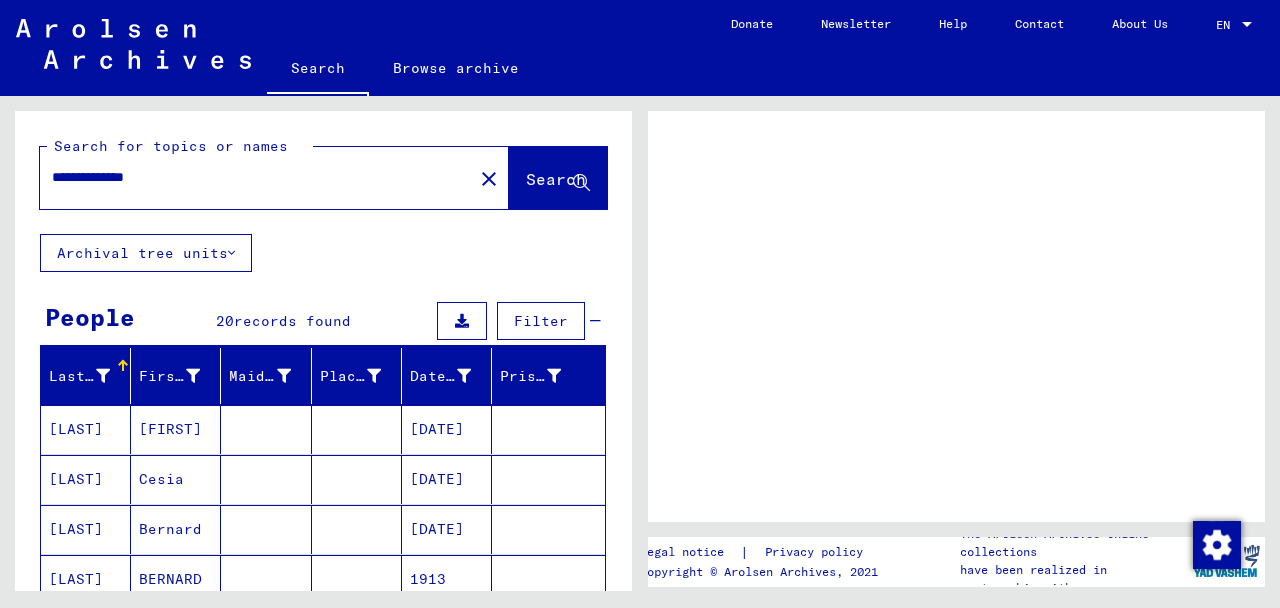 scroll, scrollTop: 0, scrollLeft: 0, axis: both 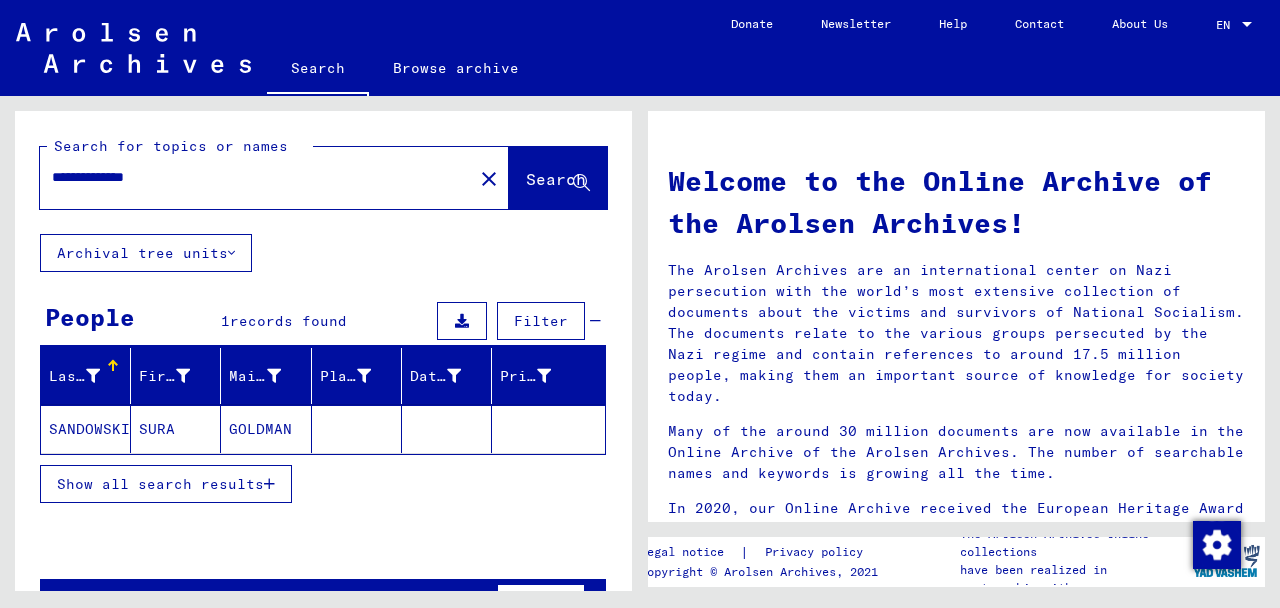 click on "SANDOWSKI" 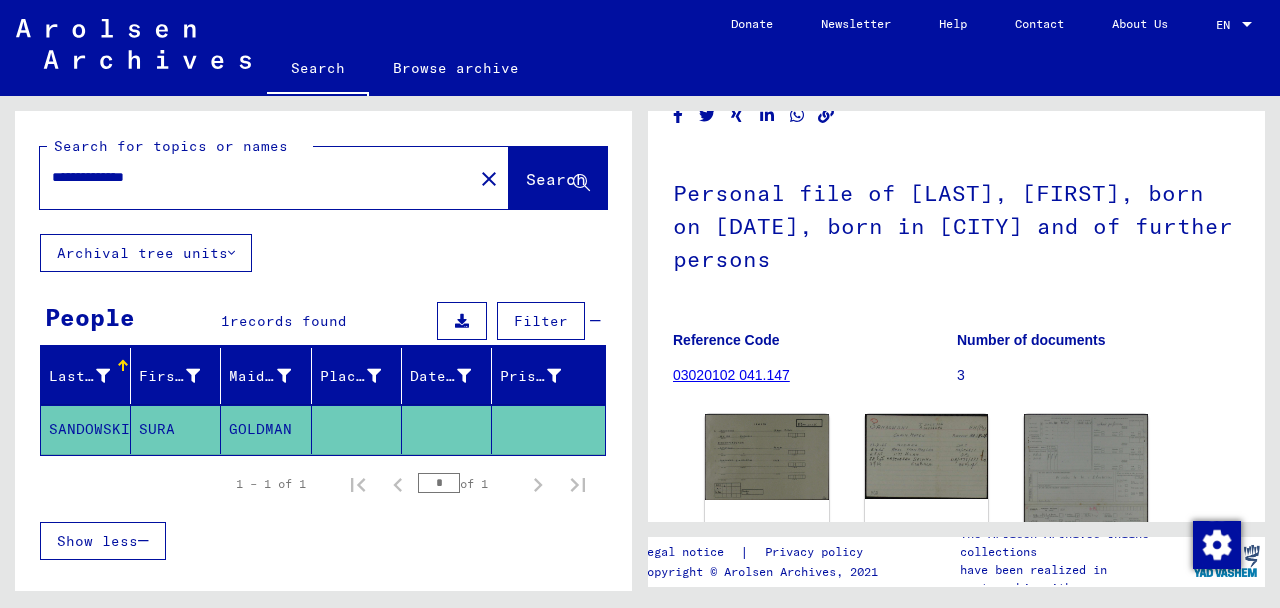 scroll, scrollTop: 200, scrollLeft: 0, axis: vertical 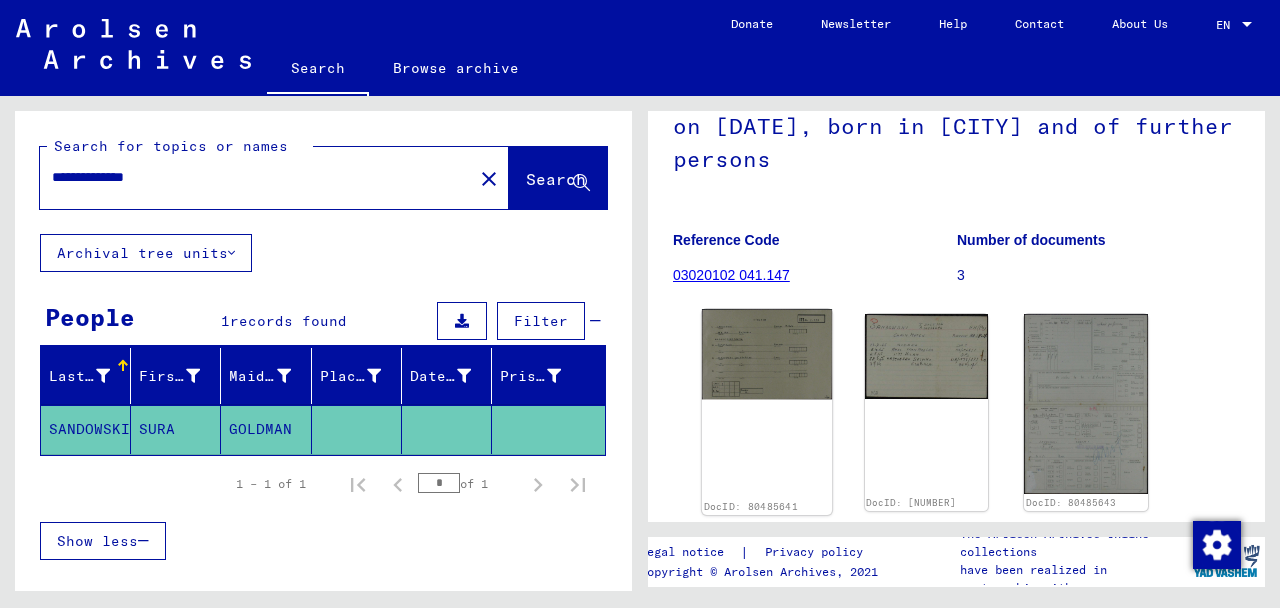 click 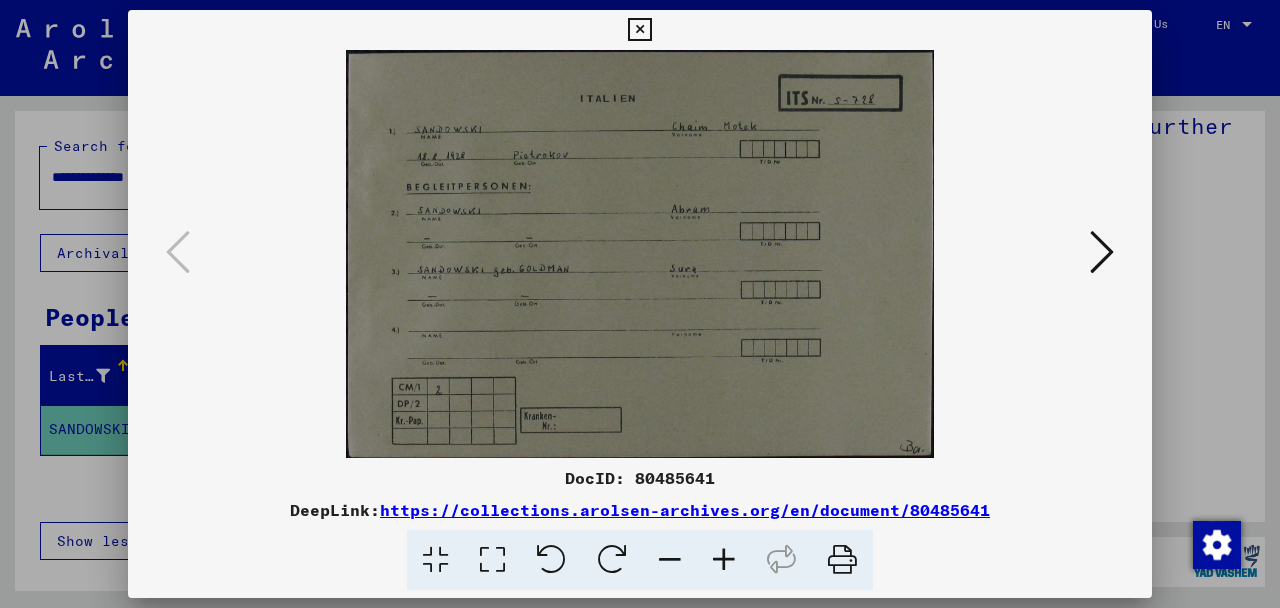 click at bounding box center [1102, 252] 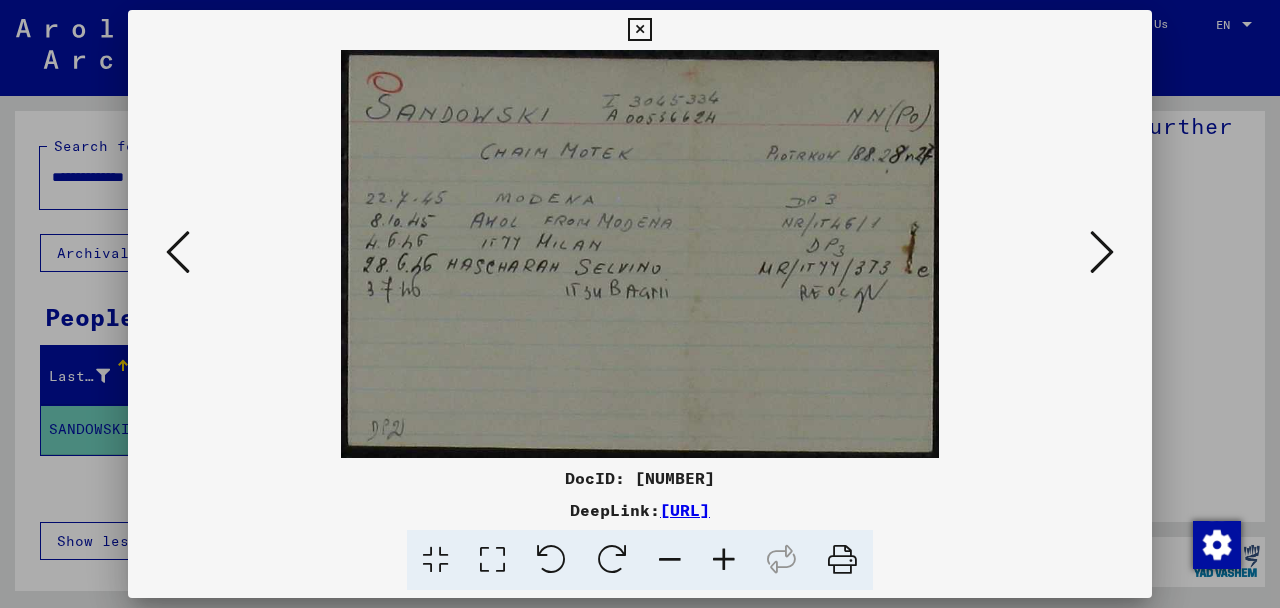 click at bounding box center (1102, 252) 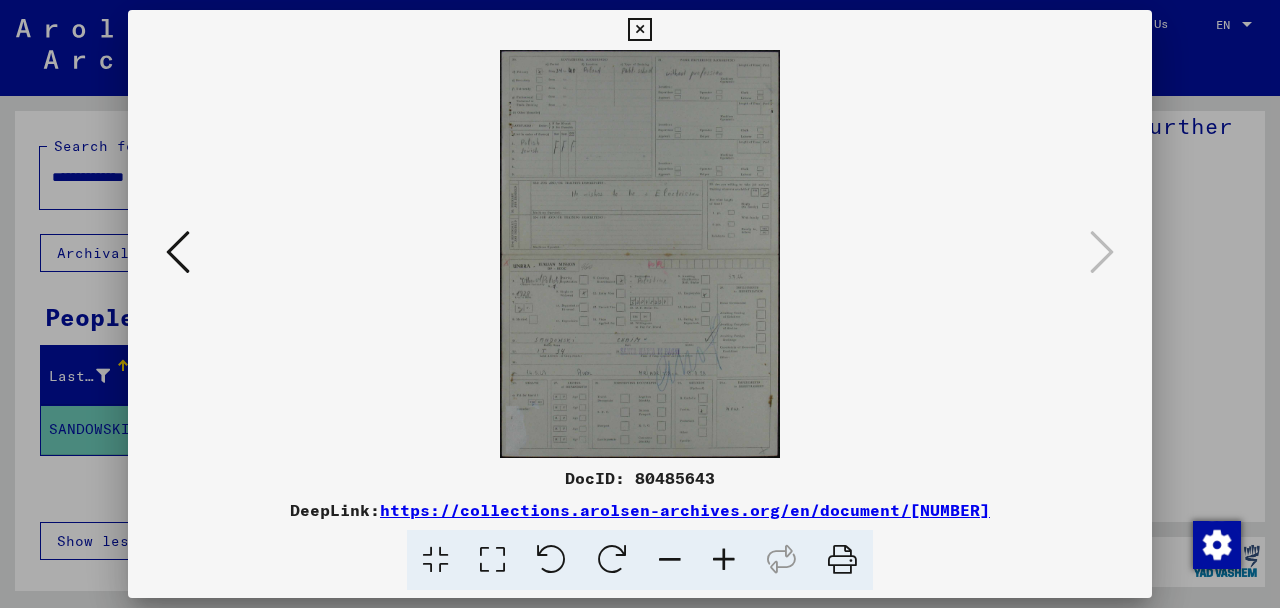 click at bounding box center [640, 254] 